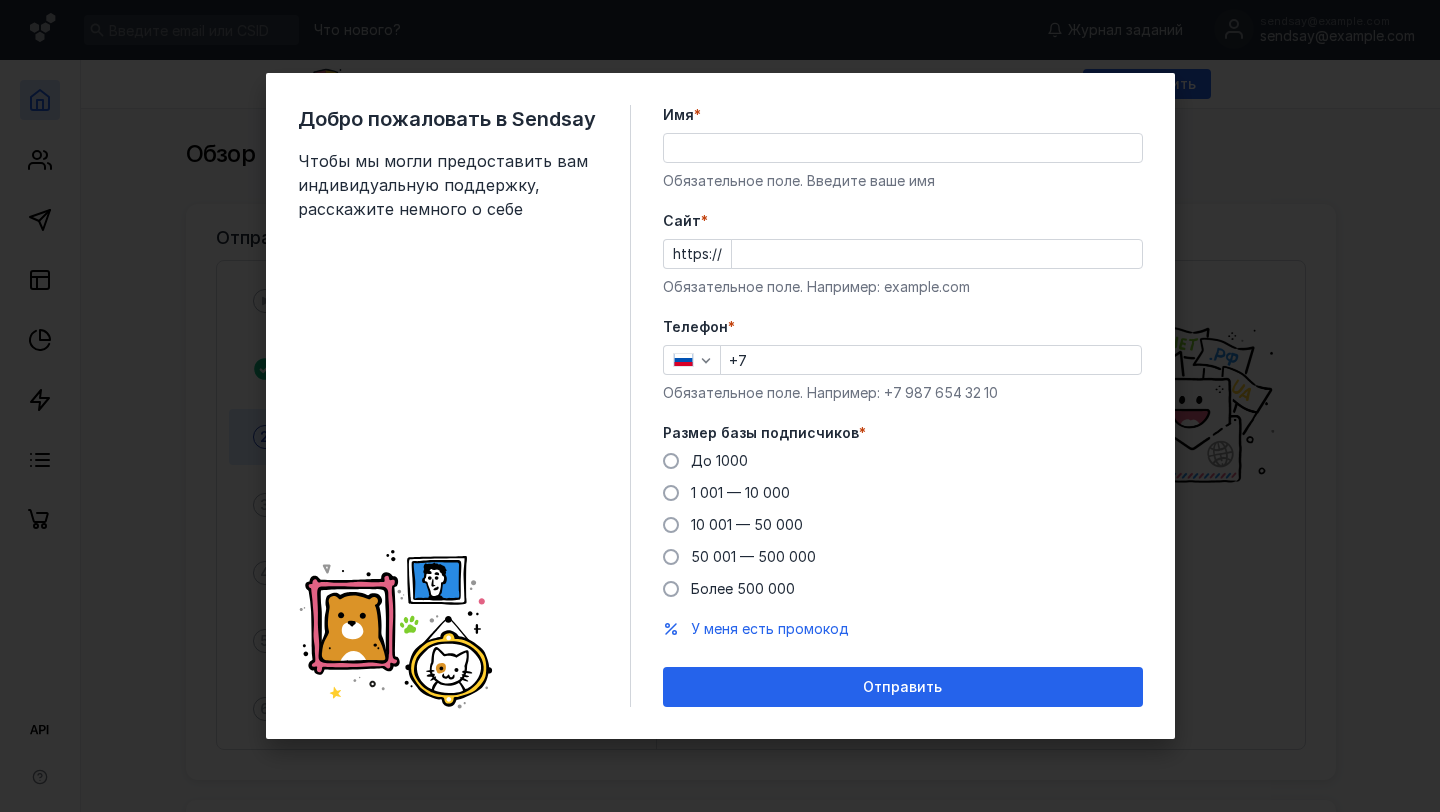 scroll, scrollTop: 0, scrollLeft: 0, axis: both 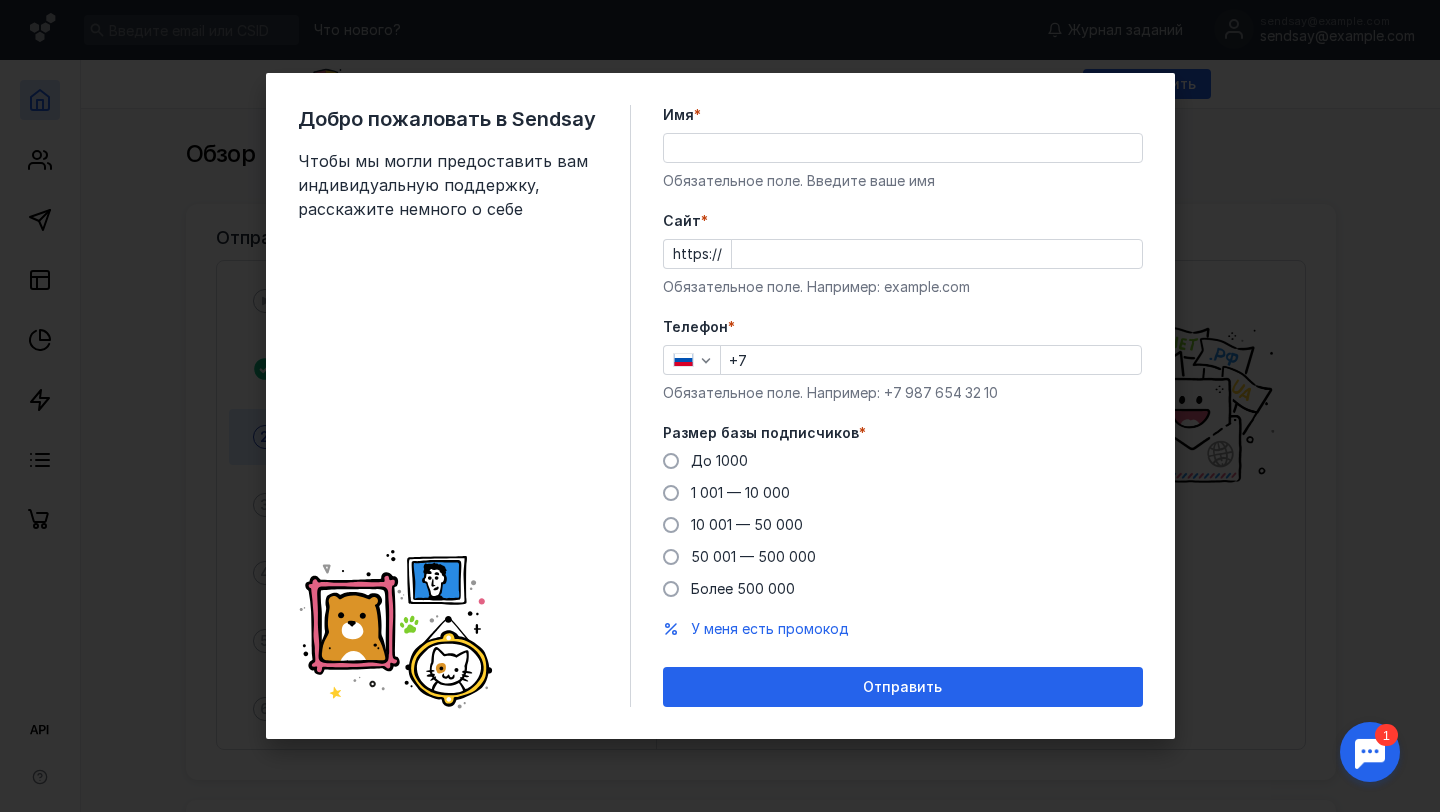 click at bounding box center [1370, 752] 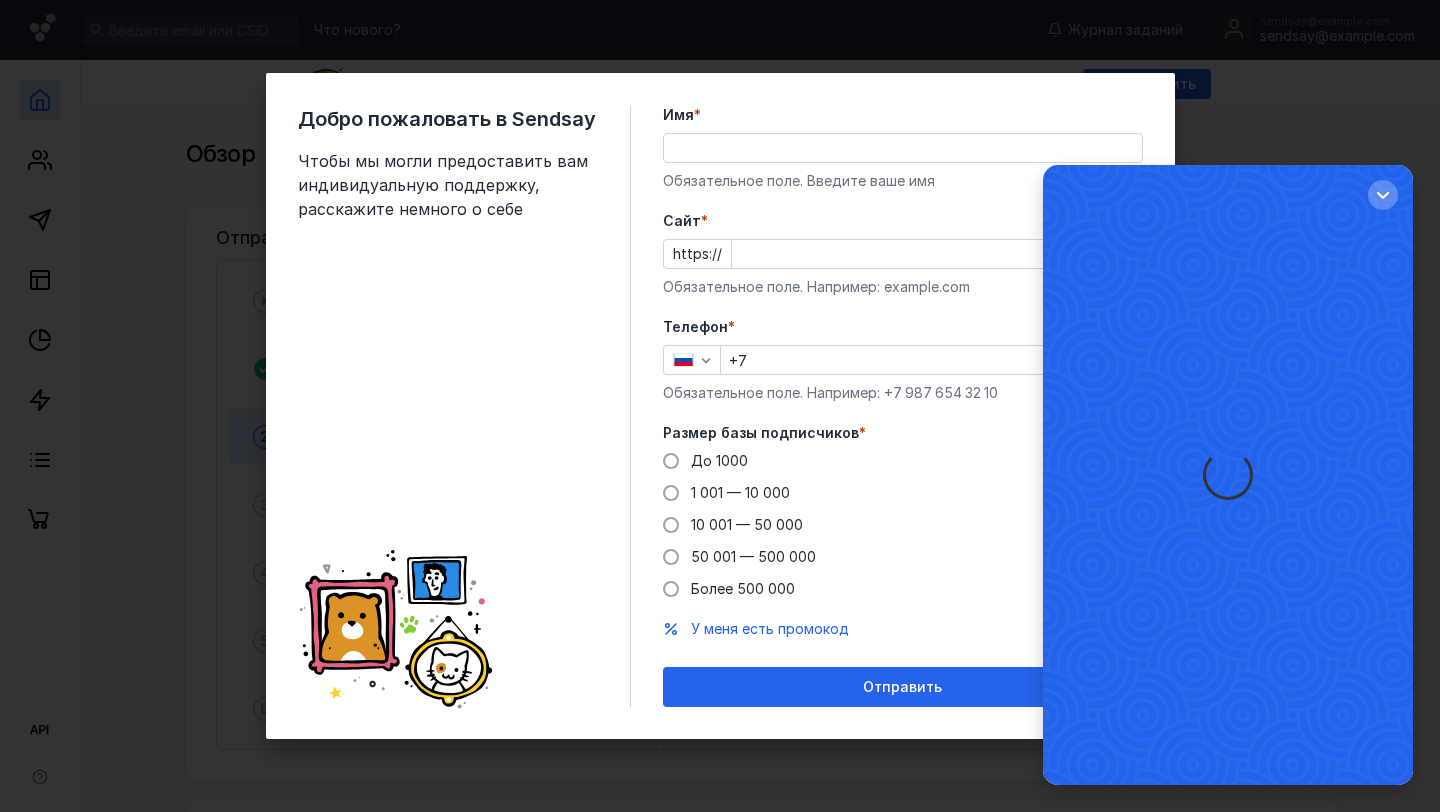 scroll, scrollTop: 0, scrollLeft: 0, axis: both 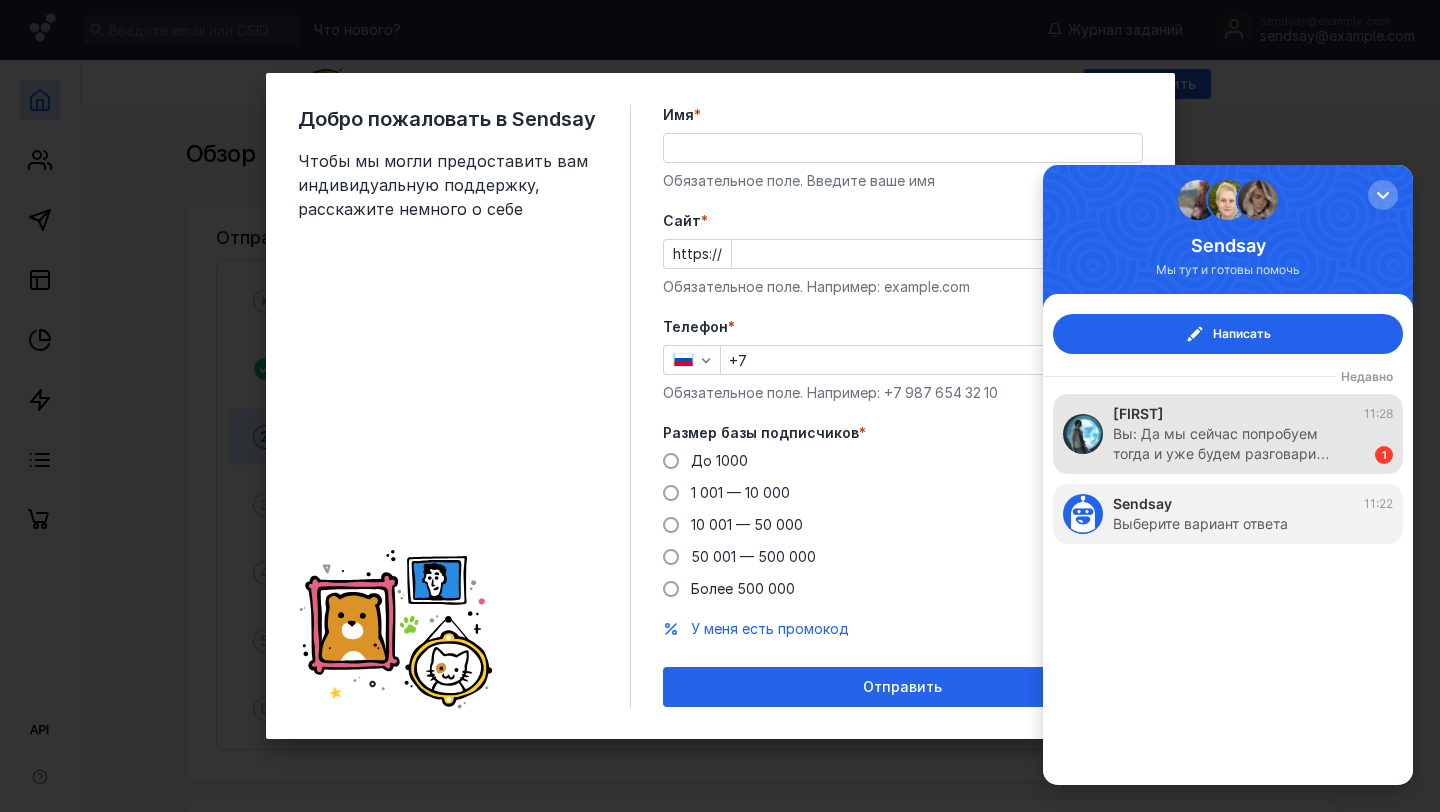 click on "Вы: Да мы сейчас попробуем тогда и уже будем разговари…" at bounding box center (1234, 444) 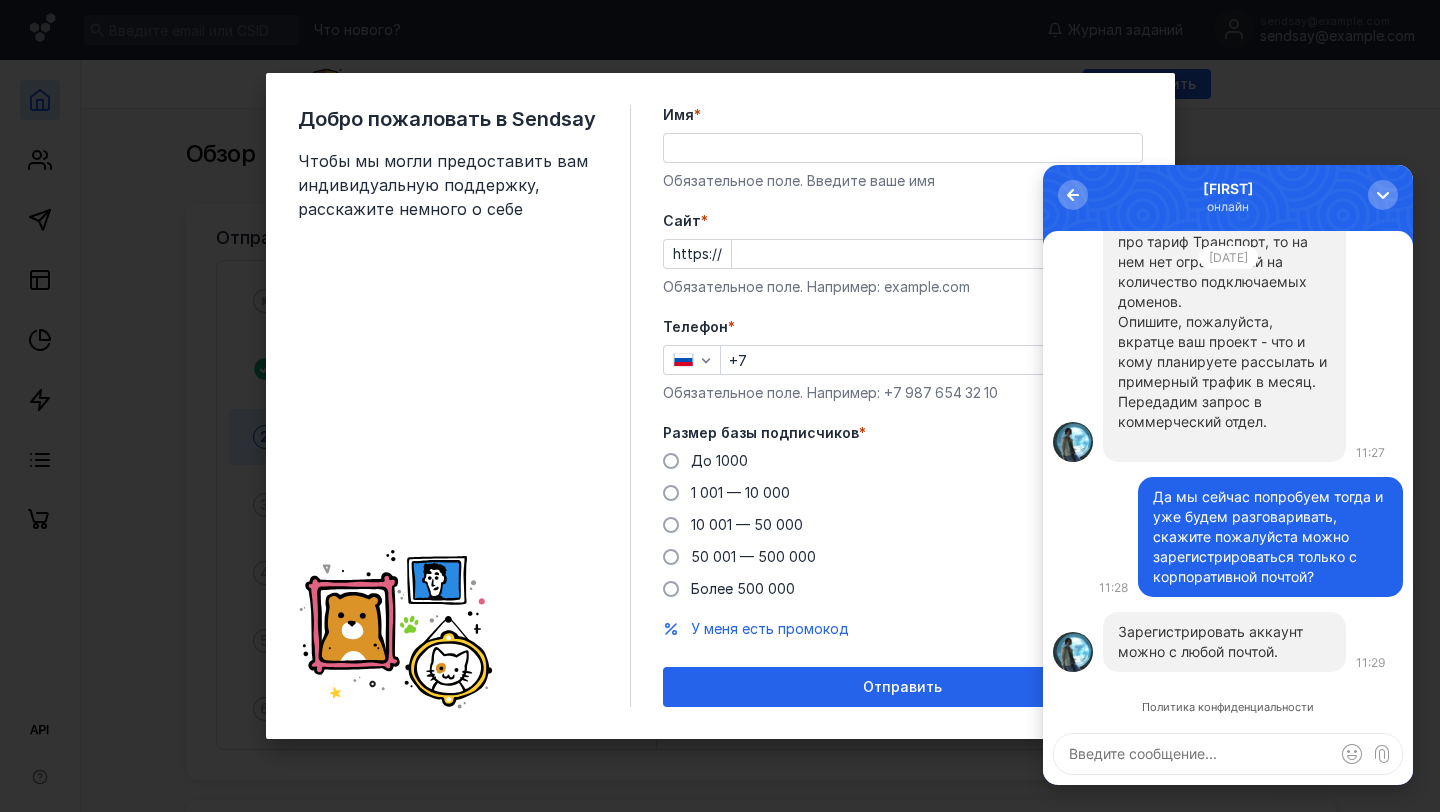 click at bounding box center (1228, 754) 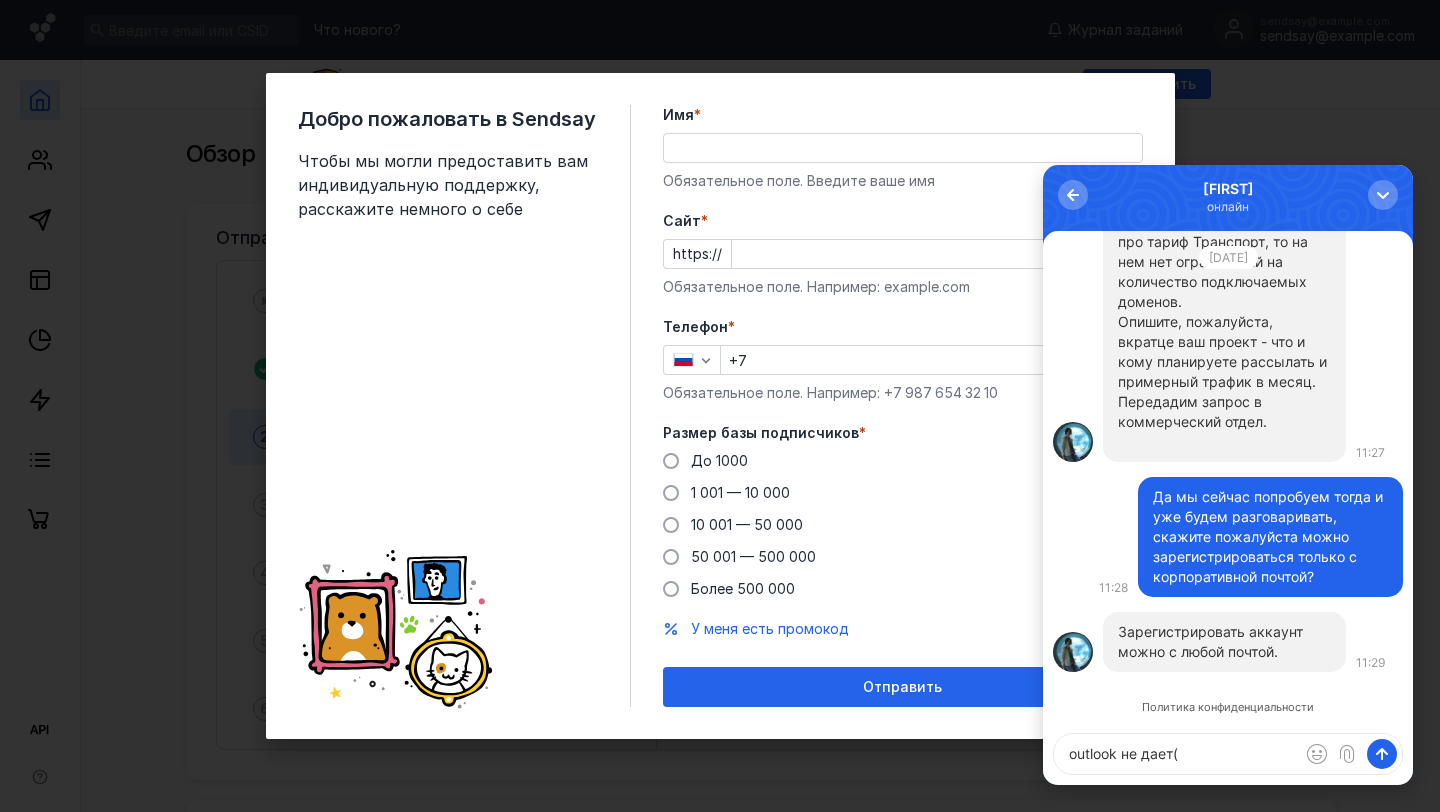 type on "outlook не дает(" 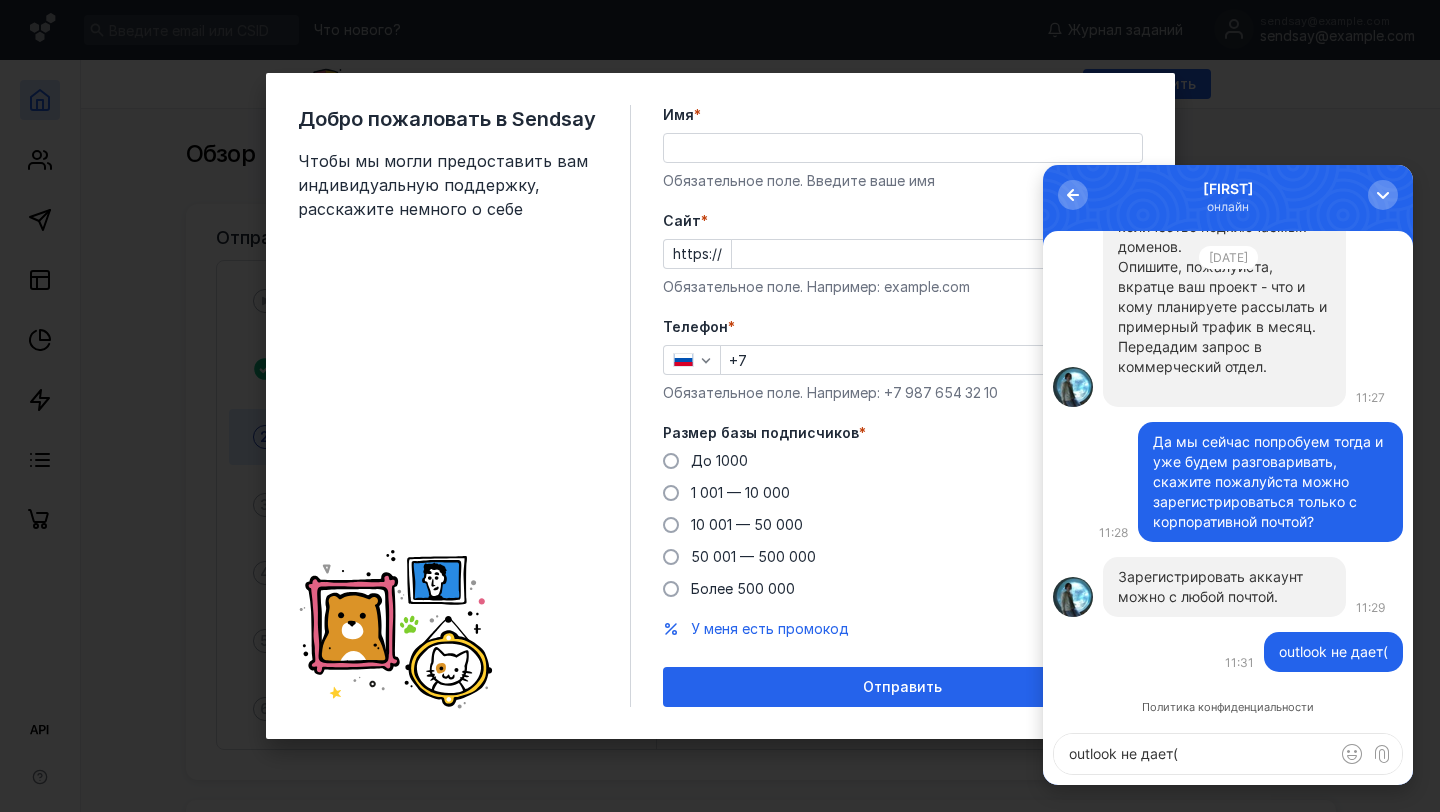 click on "Добро пожаловать в Sendsay Чтобы мы могли предоставить вам индивидуальную поддержку, расскажите немного о себе Имя  * Обязательное поле. Введите ваше имя Cайт  * https:// Обязательное поле. Например: example.com Телефон  * +7 Обязательное поле. Например: +7 987 654 32 10 Размер базы подписчиков  * До 1000 1 001 — 10 000 10 001 — 50 000 50 001 — 500 000 Более 500 000 У меня есть промокод Отправить" at bounding box center [720, 406] 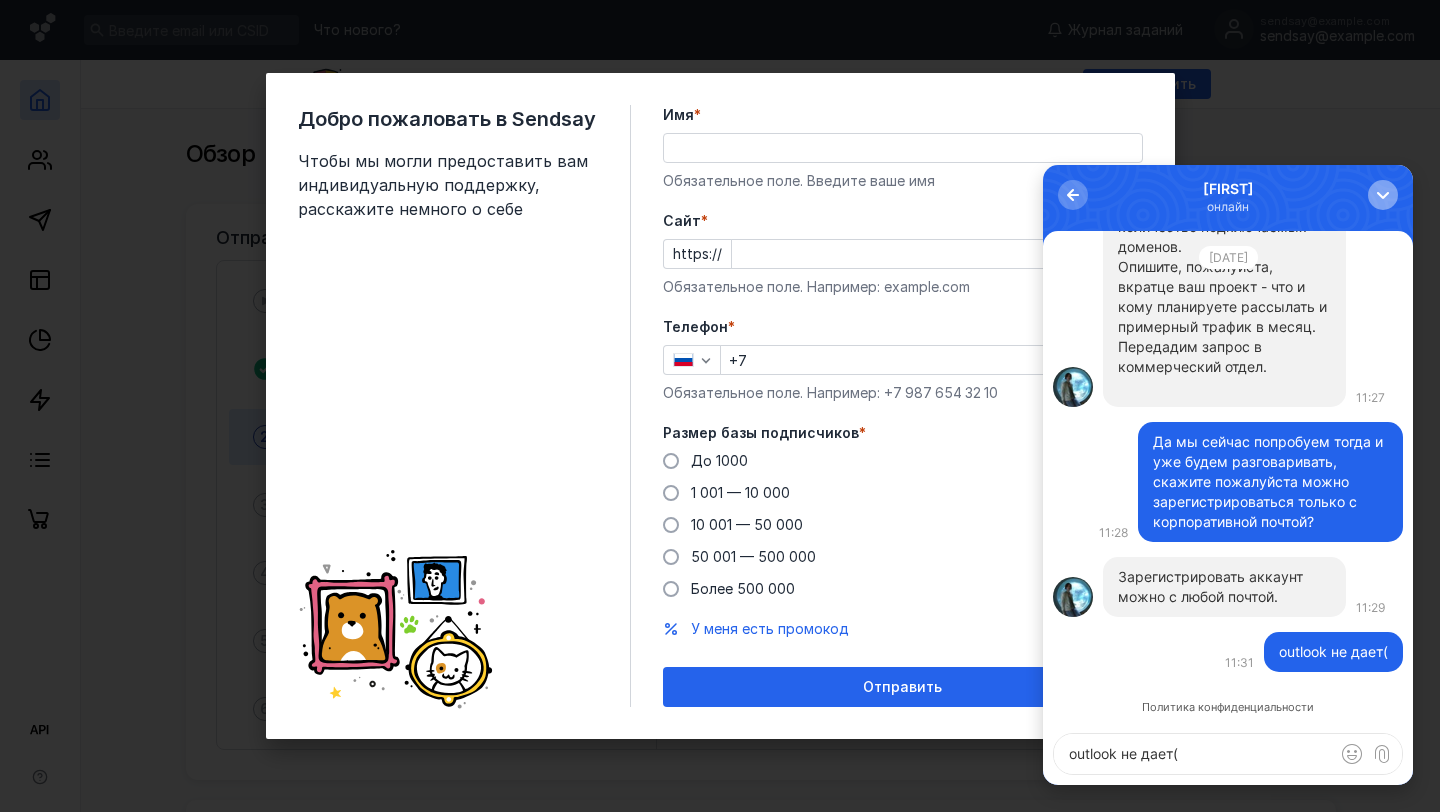 click at bounding box center [1383, 195] 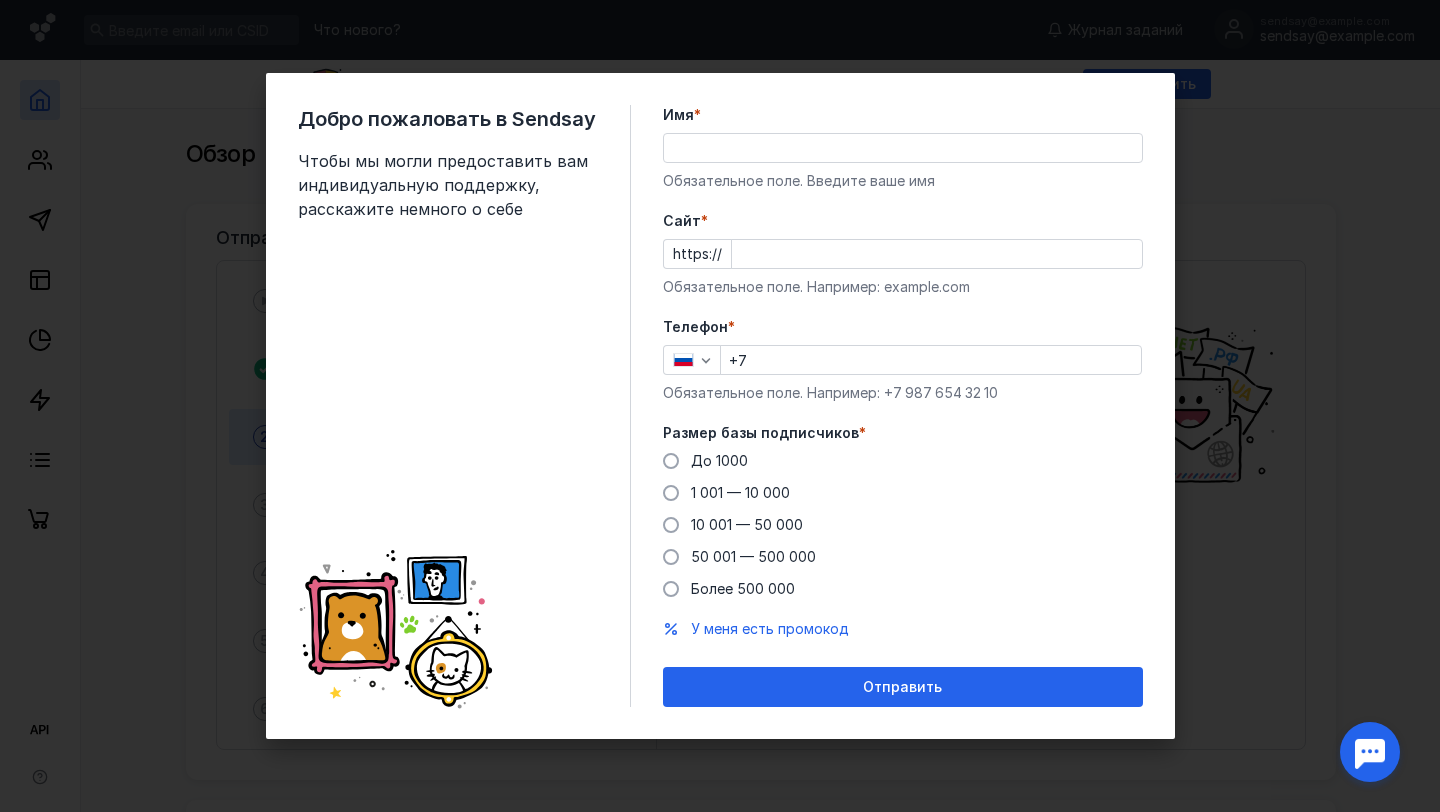 scroll, scrollTop: 0, scrollLeft: 0, axis: both 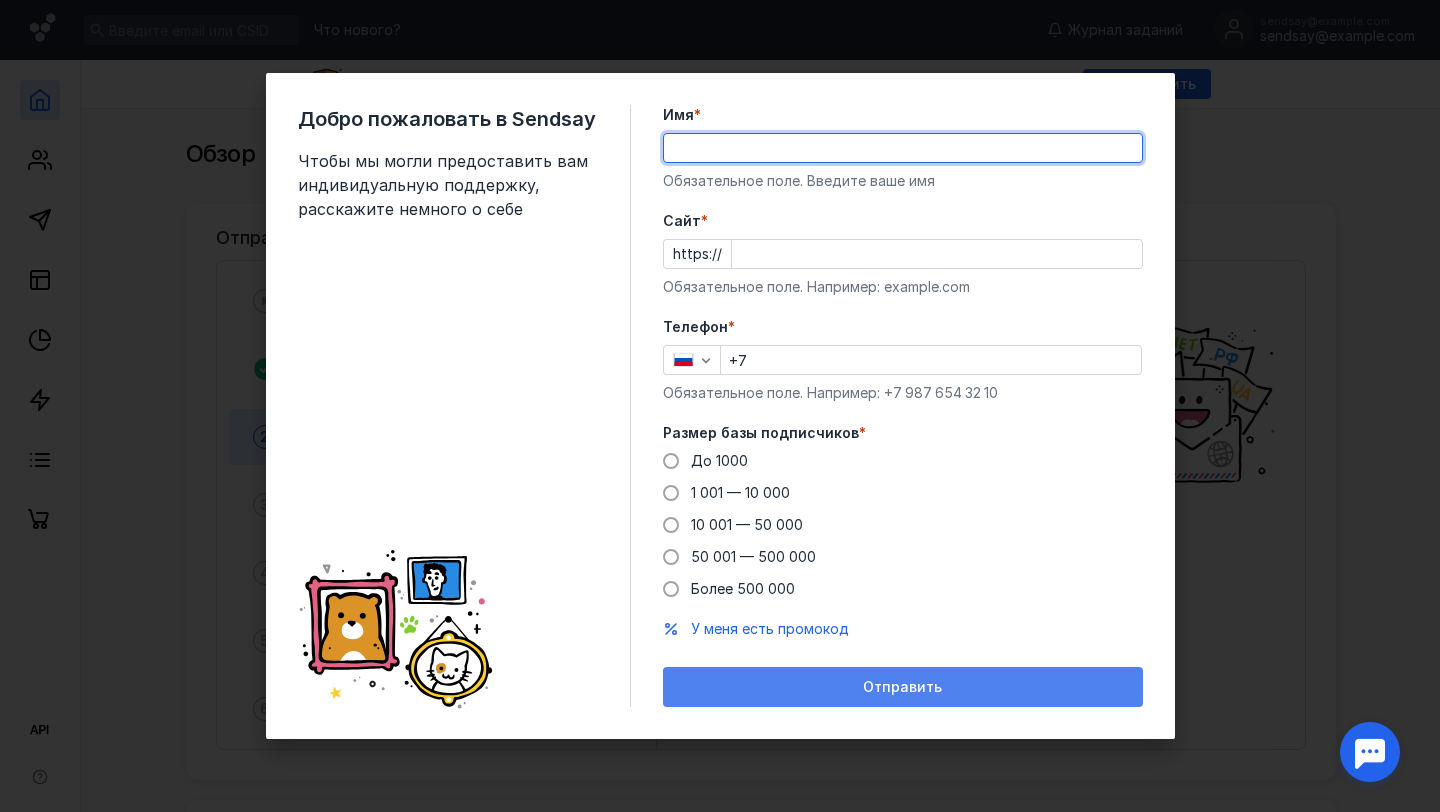 click on "Отправить" at bounding box center (903, 687) 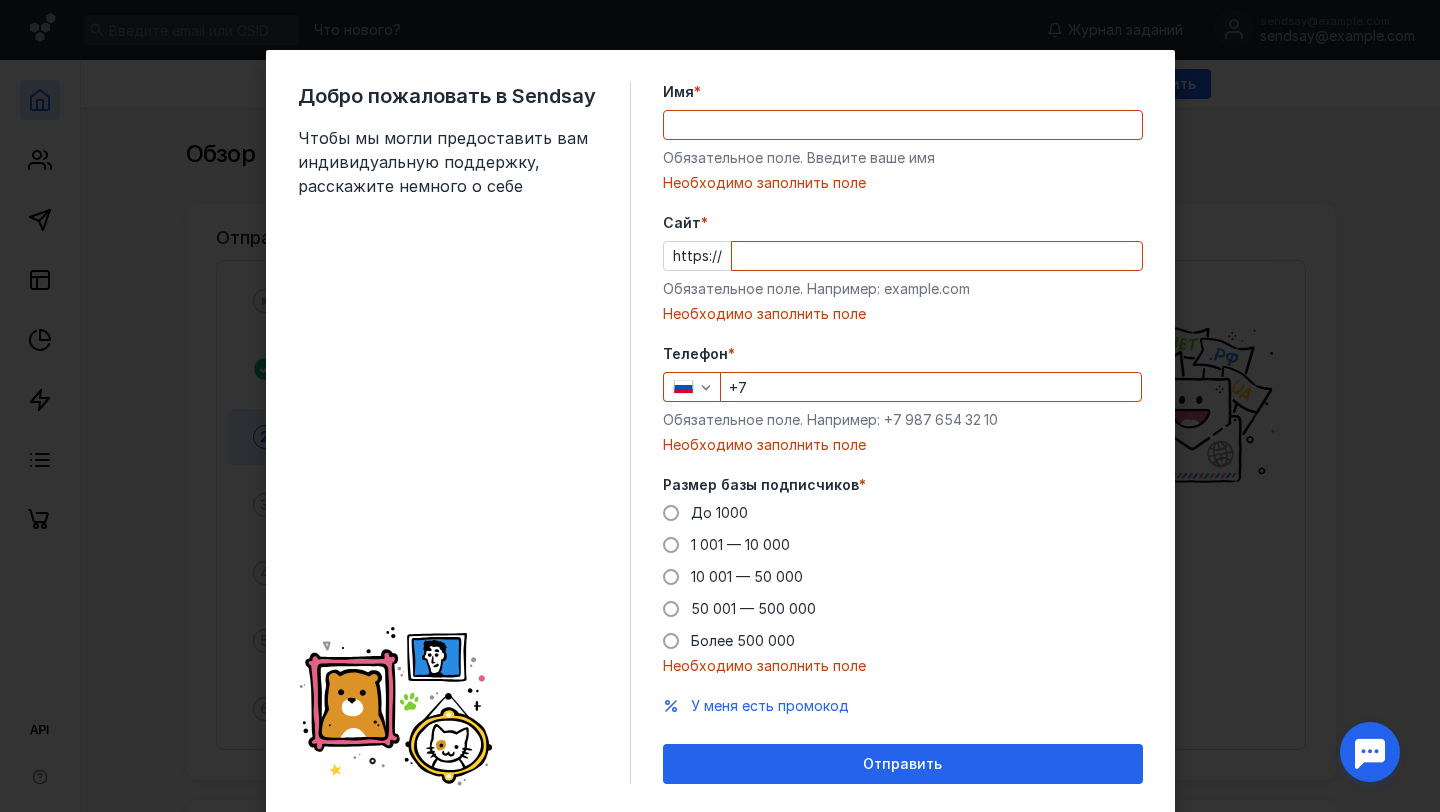 click on "Обязательное поле. Например: +7 987 654 32 10" at bounding box center (903, 420) 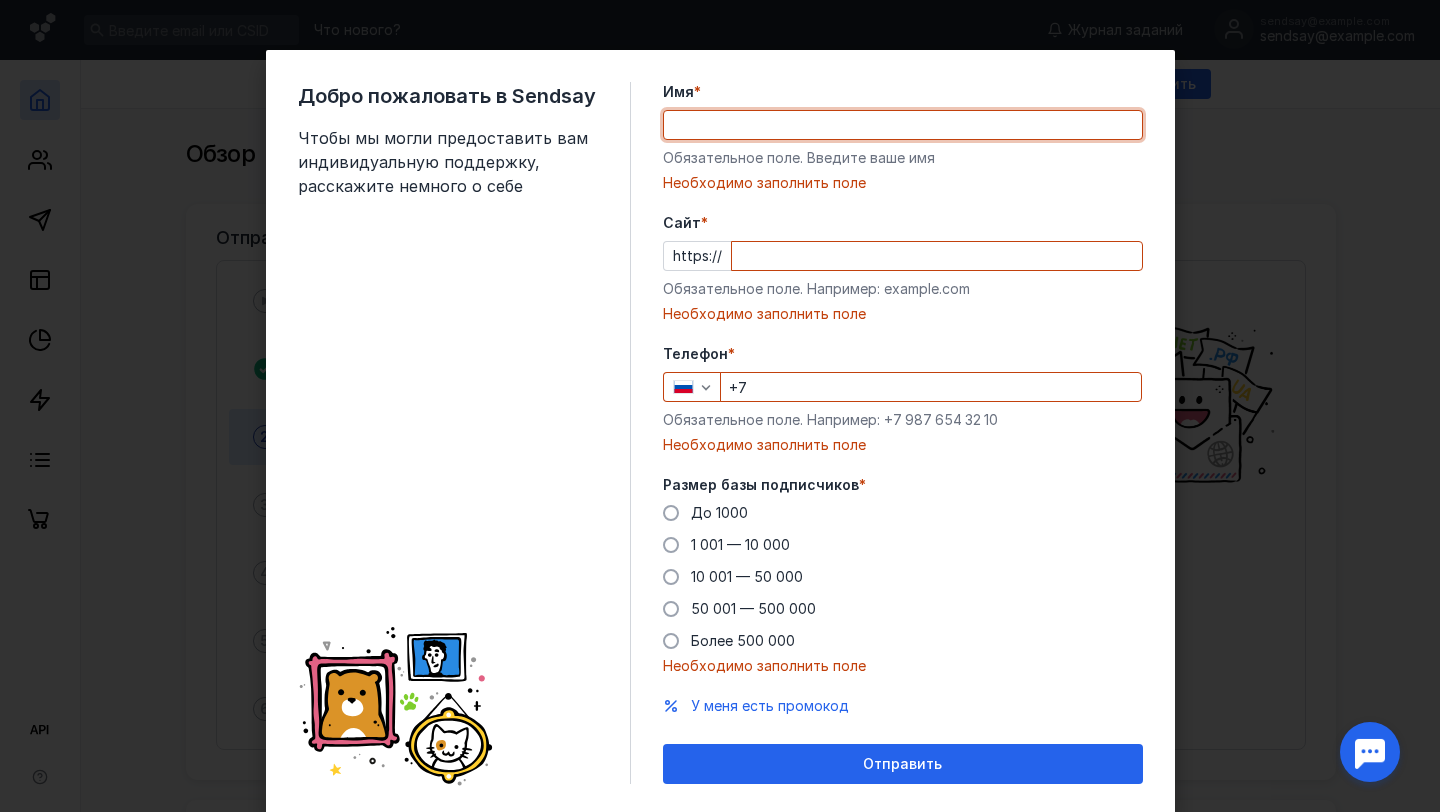 click on "Имя  *" at bounding box center [903, 125] 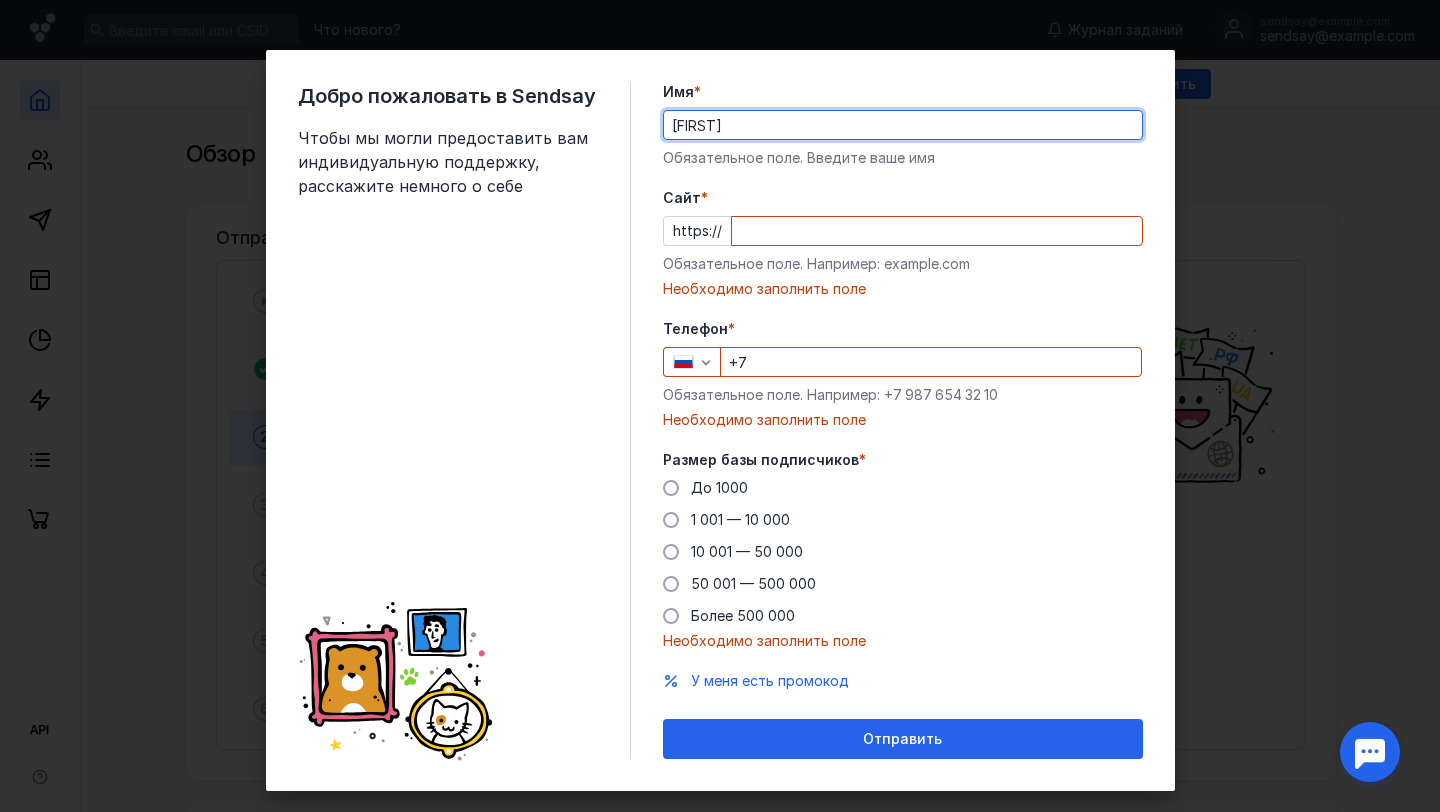 click on "[FIRST]" at bounding box center [903, 125] 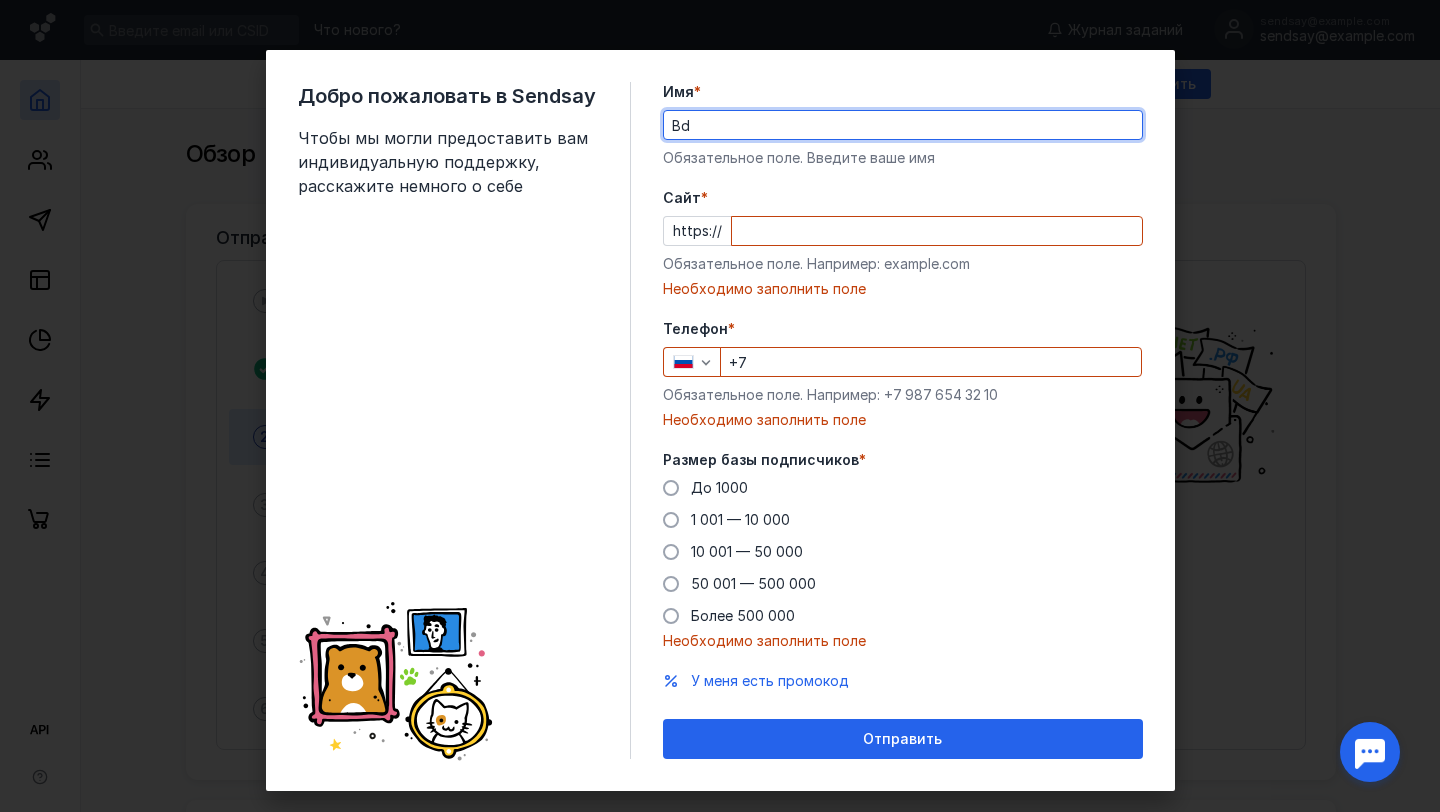 type on "B" 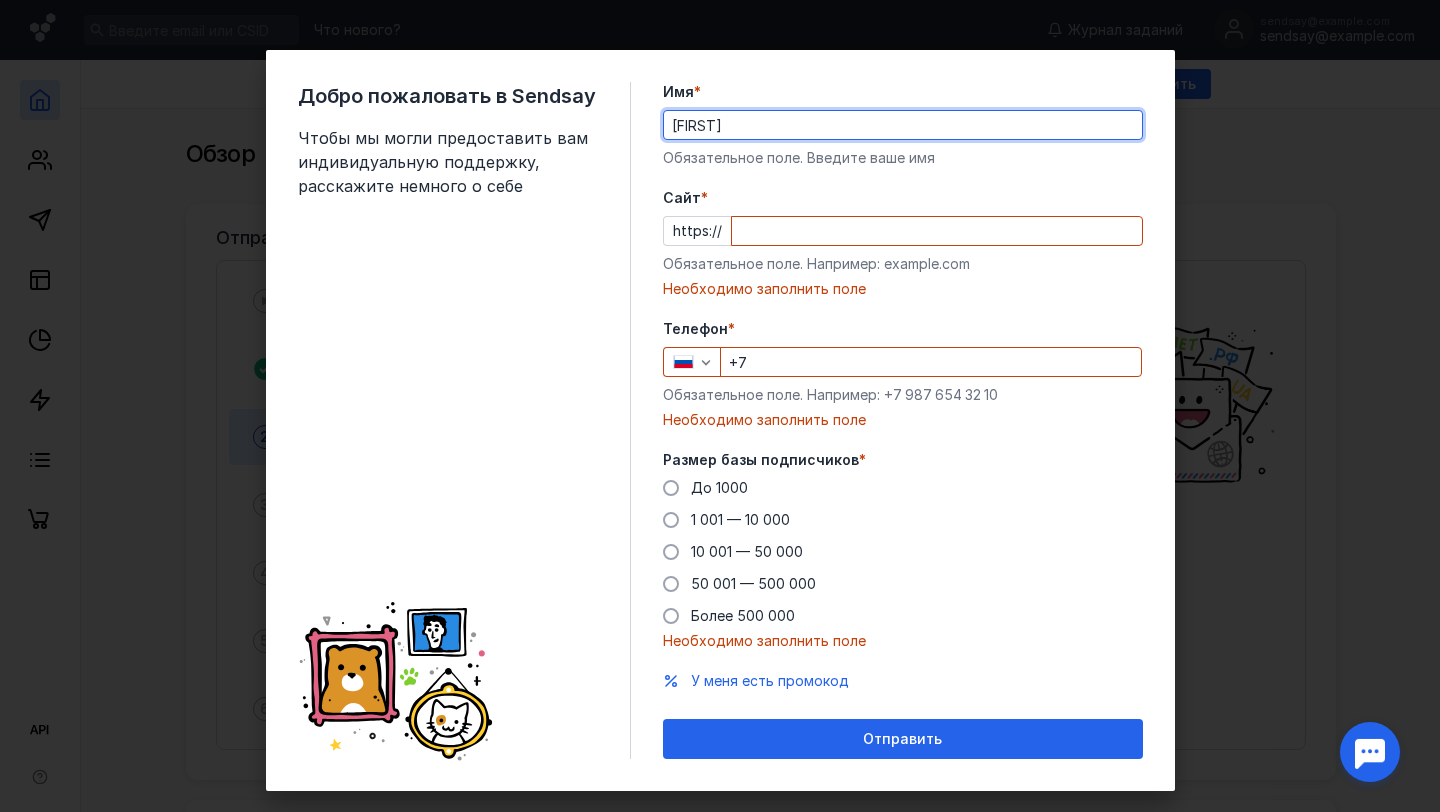 type on "[FIRST]" 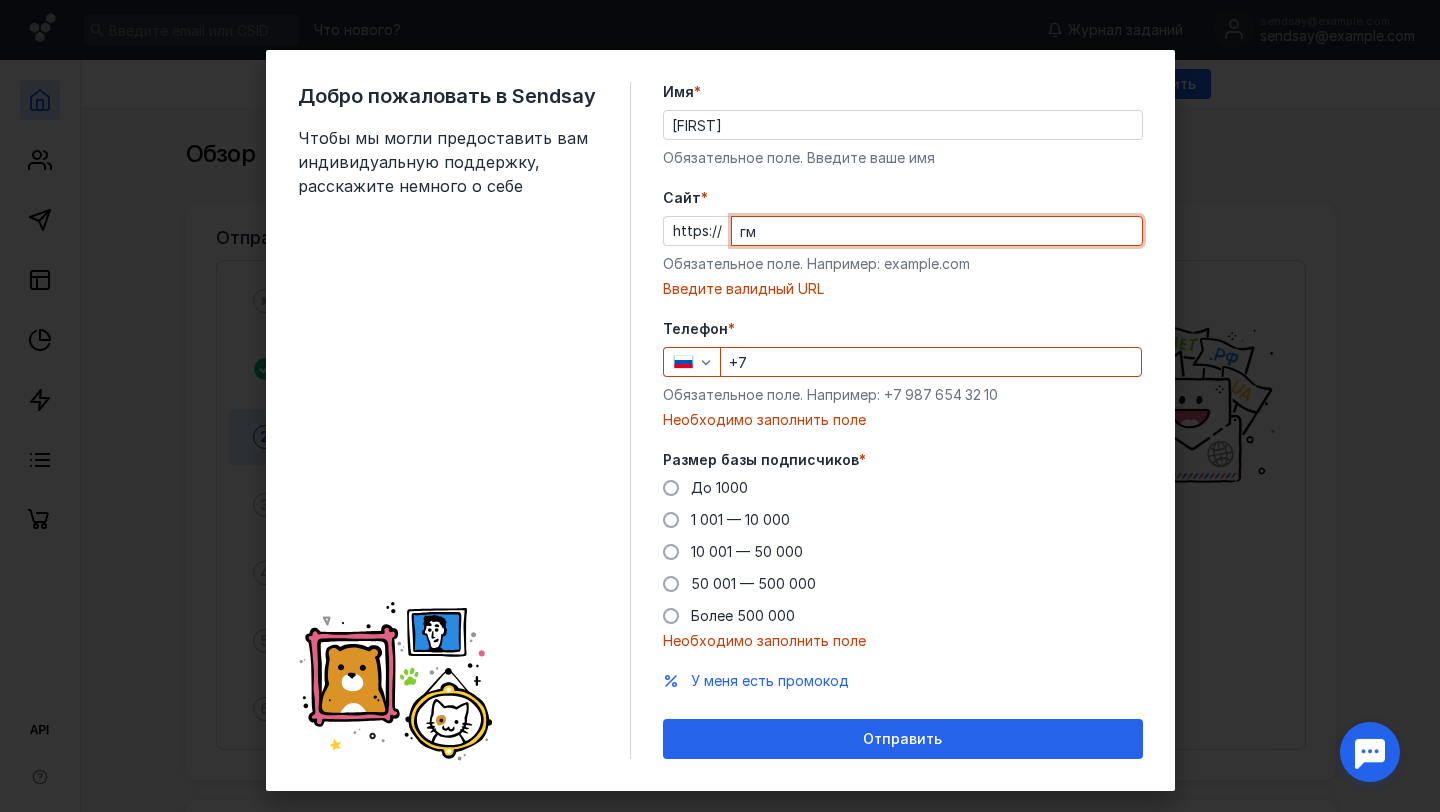 type on "г" 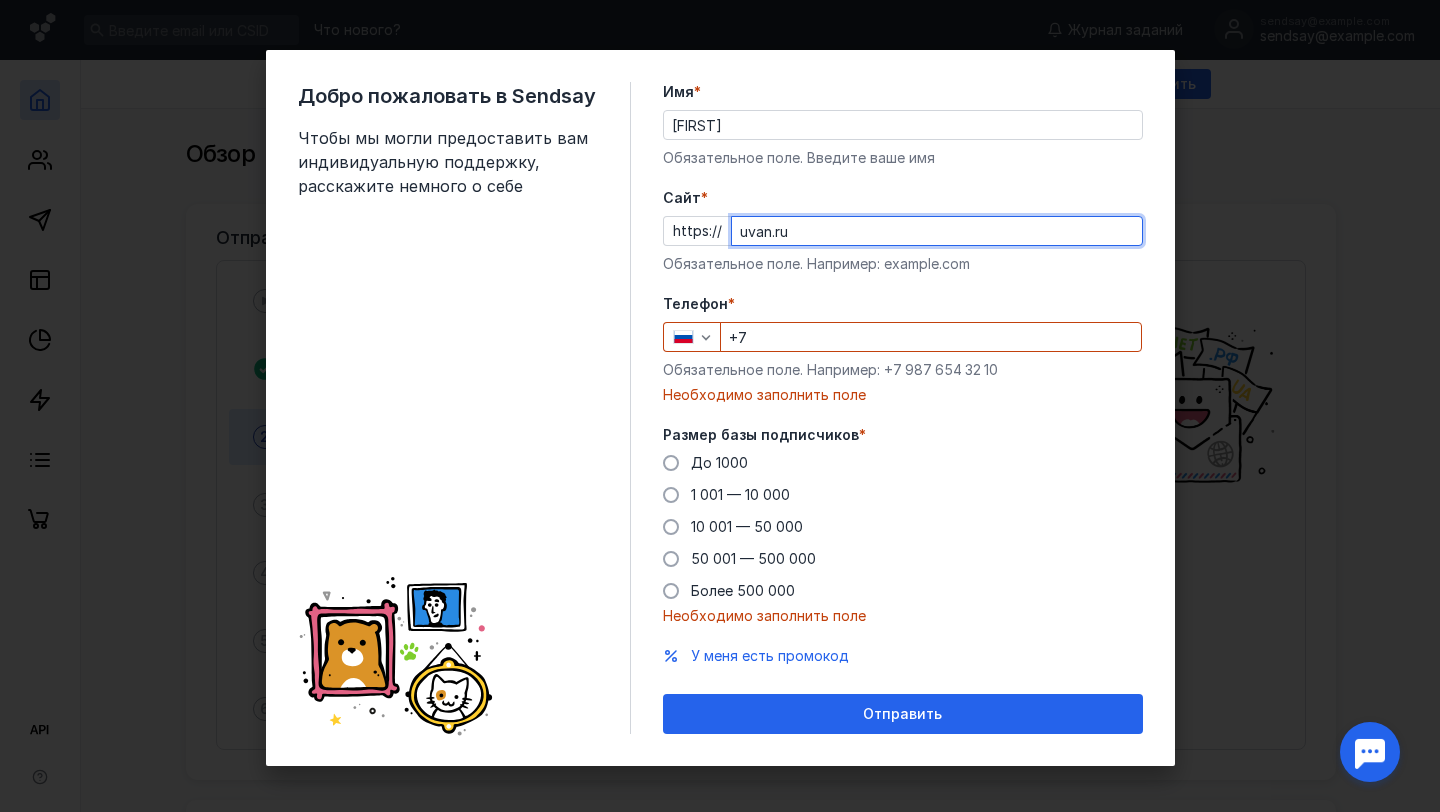 type on "uvan.ru" 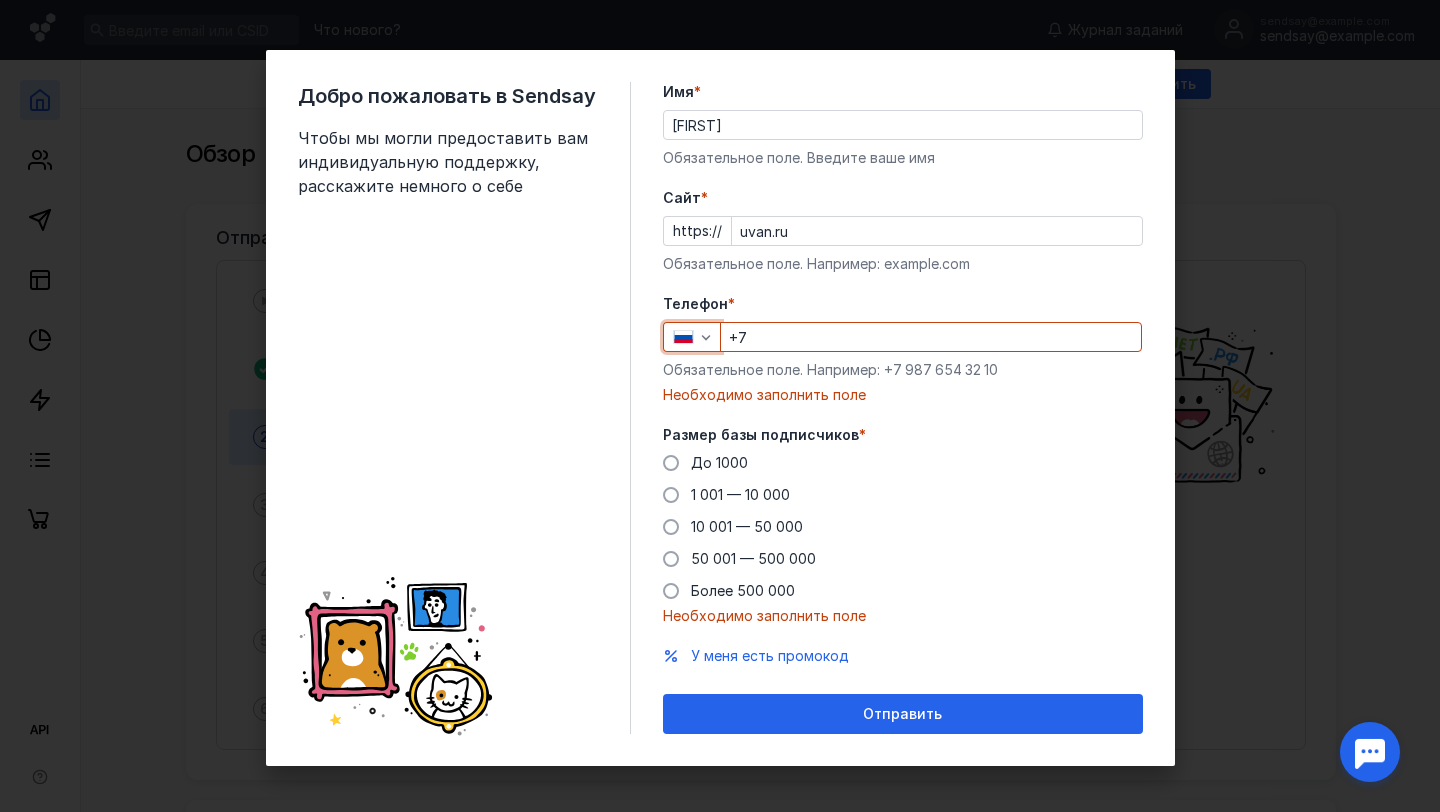 type 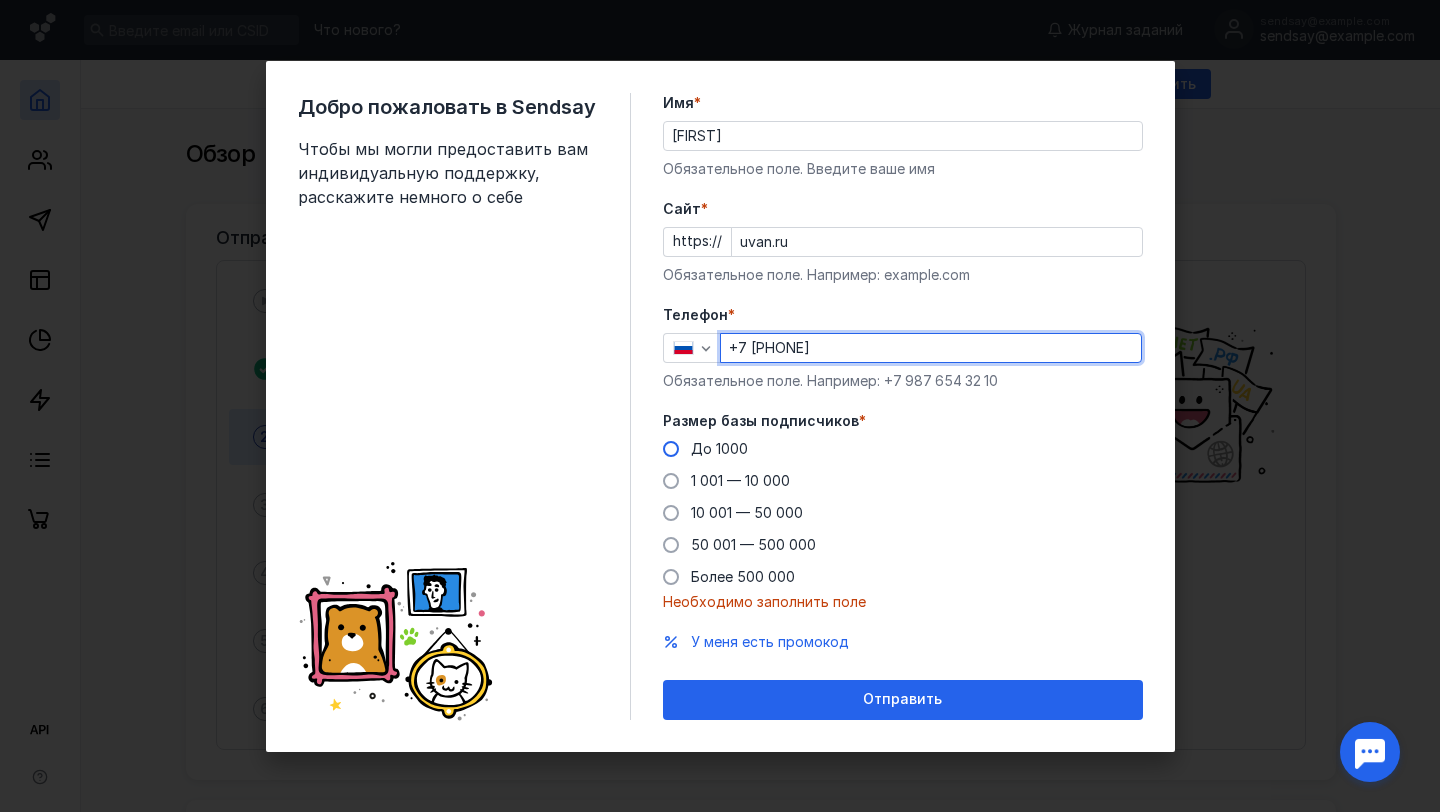 type on "+7 999 111-22-33" 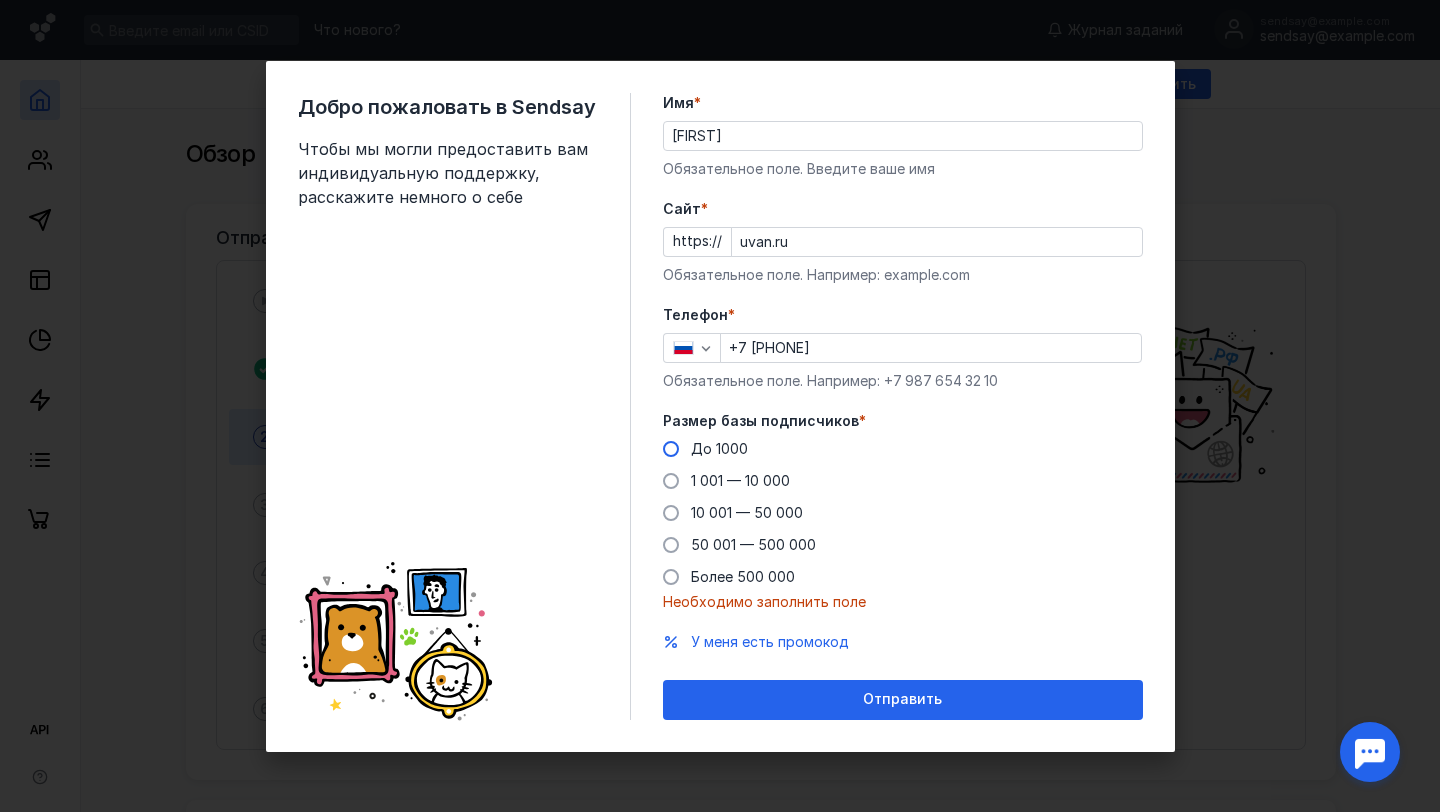 click on "До 1000" at bounding box center (719, 448) 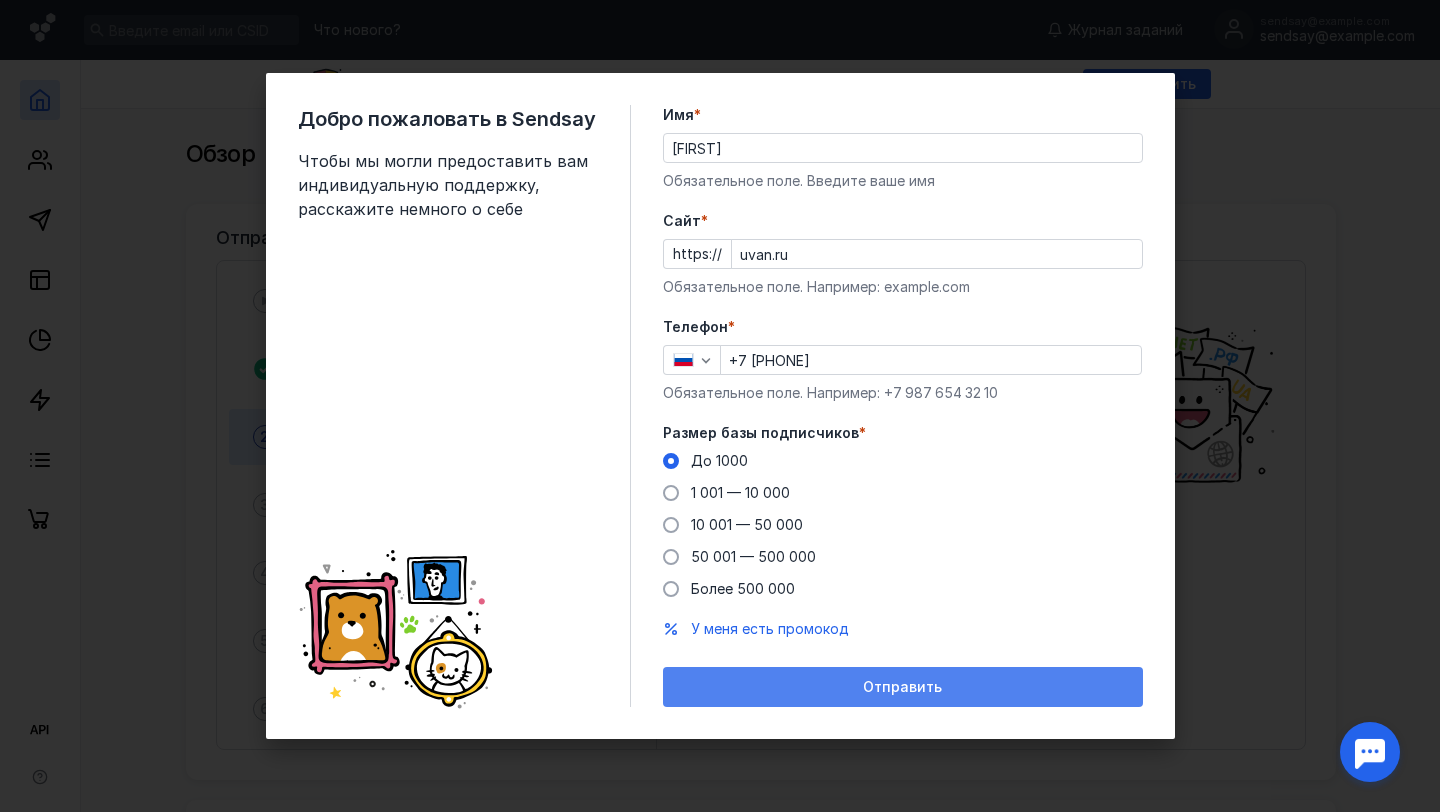 click on "Отправить" at bounding box center (903, 687) 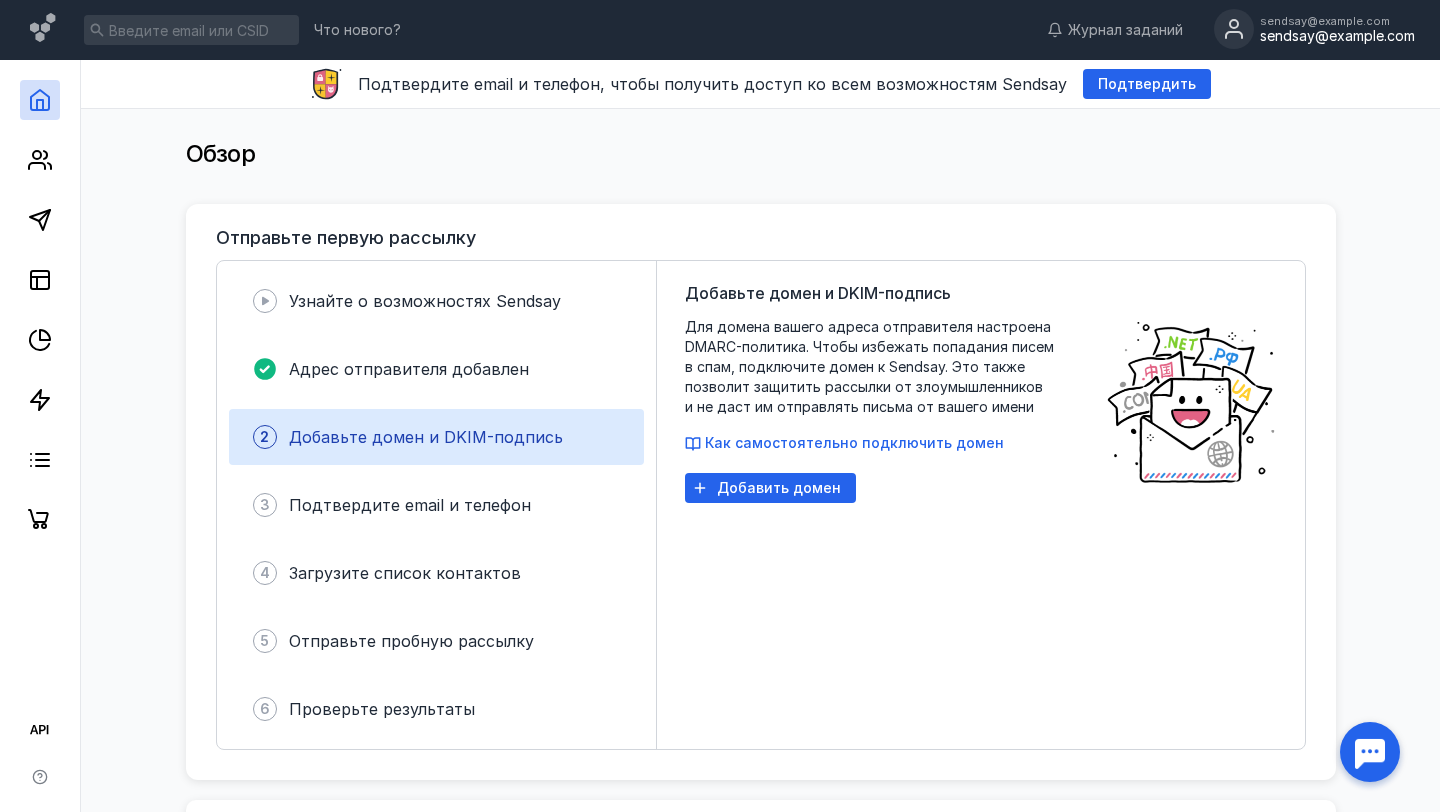 click on "sendsay@dostyp.space" at bounding box center (1337, 36) 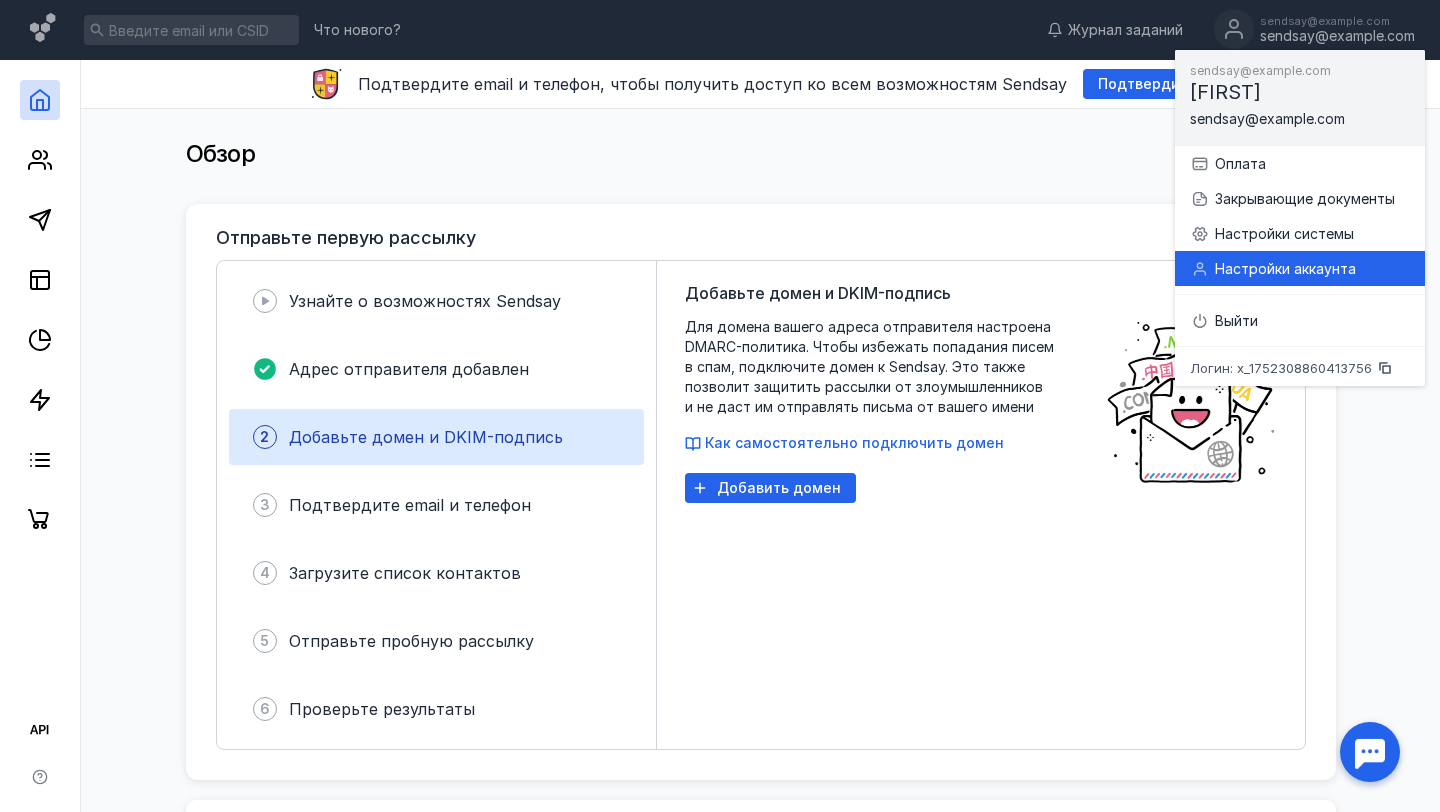 click on "Настройки аккаунта" at bounding box center (1300, 268) 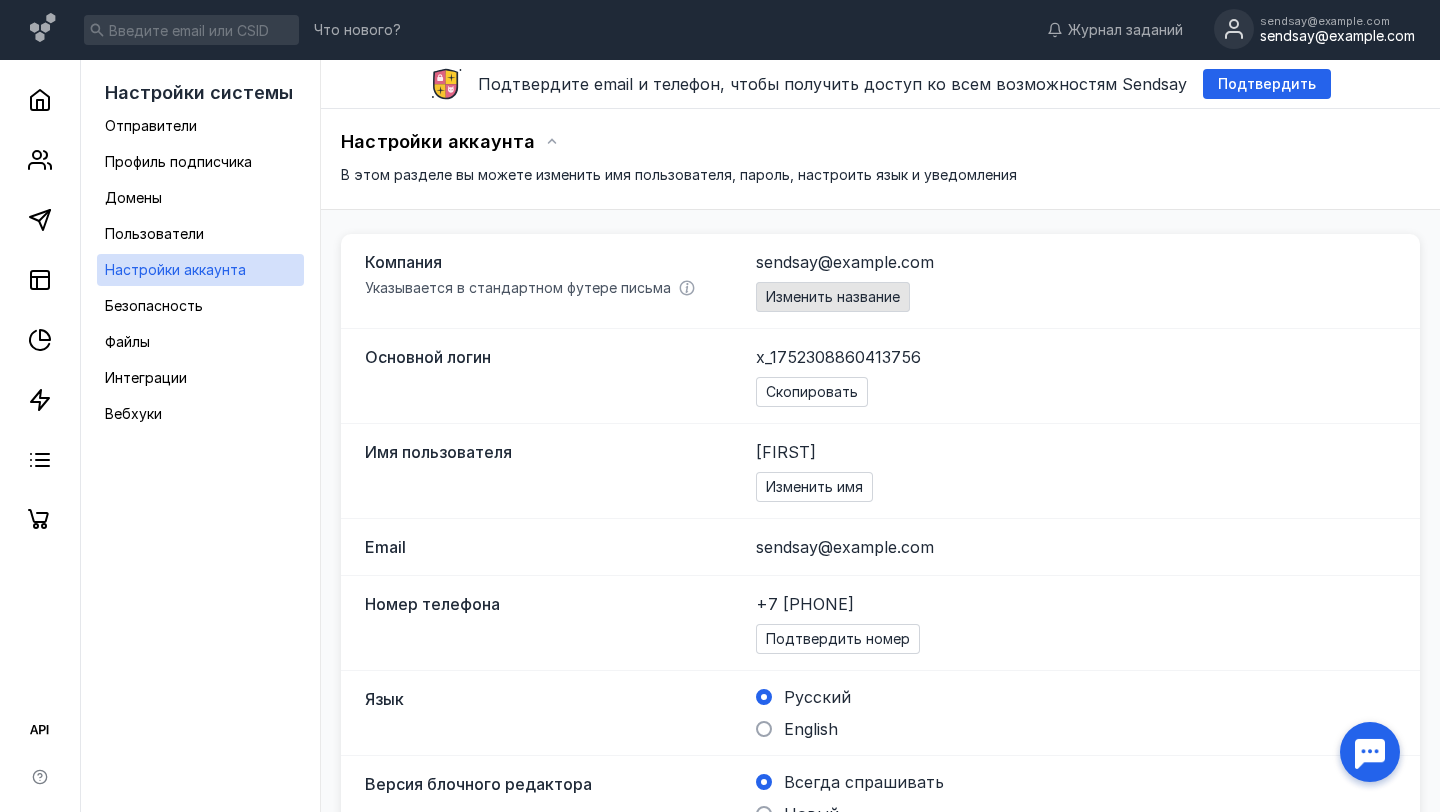 click on "Изменить название" at bounding box center [833, 297] 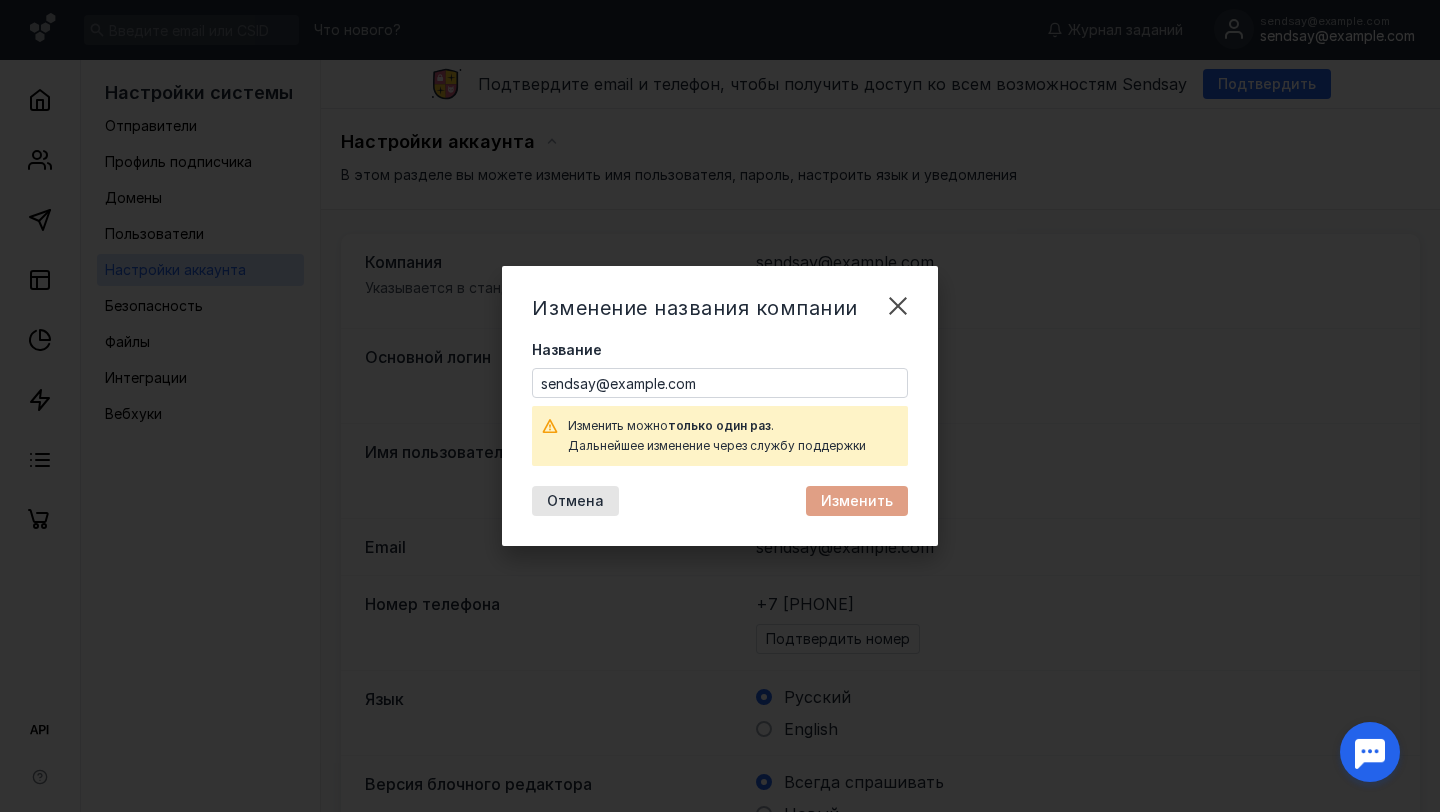 click on "Изменение названия компании Название sendsay@dostyp.space Изменить можно  только один раз . Дальнейшее изменение через службу поддержки Отмена Изменить" at bounding box center [720, 406] 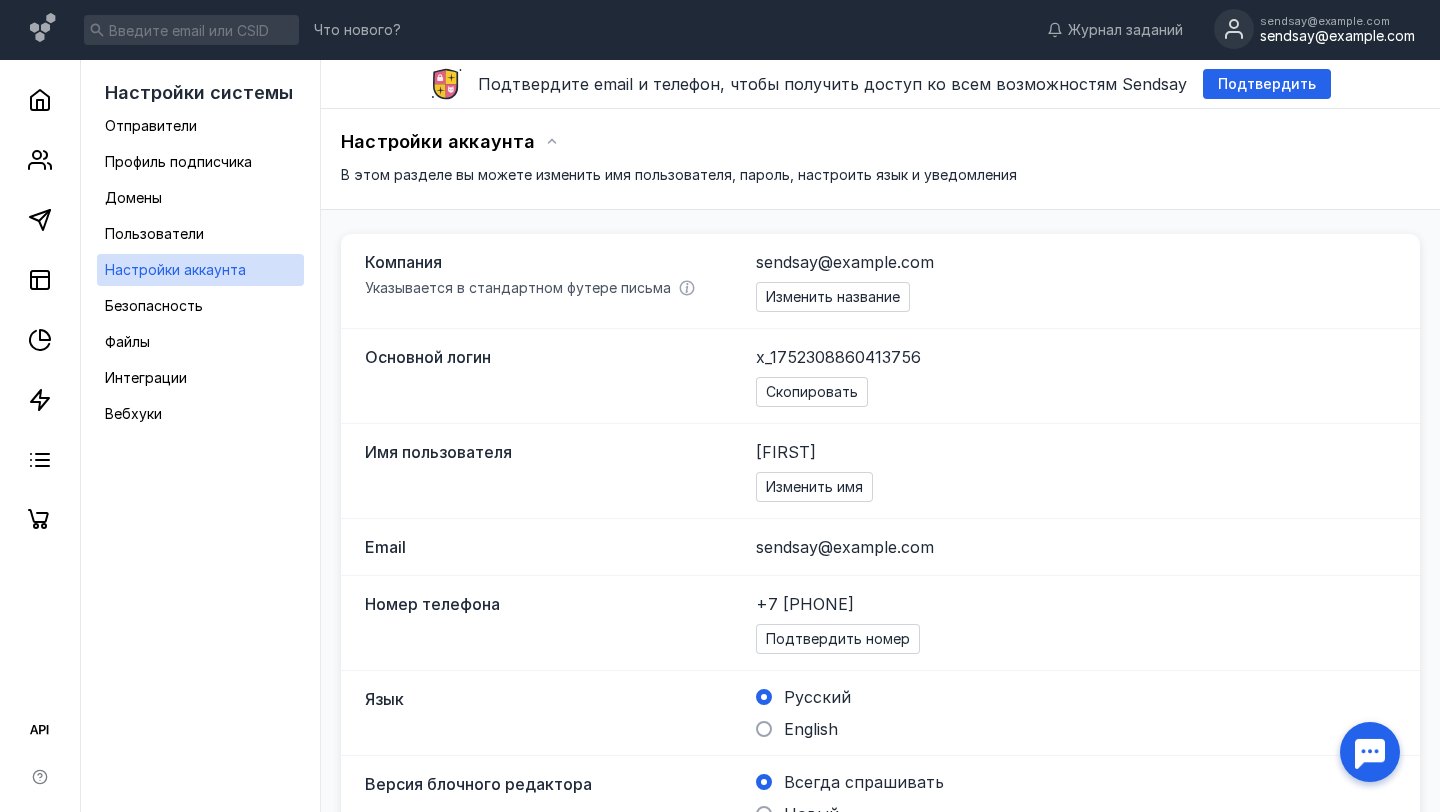 click on "sendsay@dostyp.space" at bounding box center (845, 547) 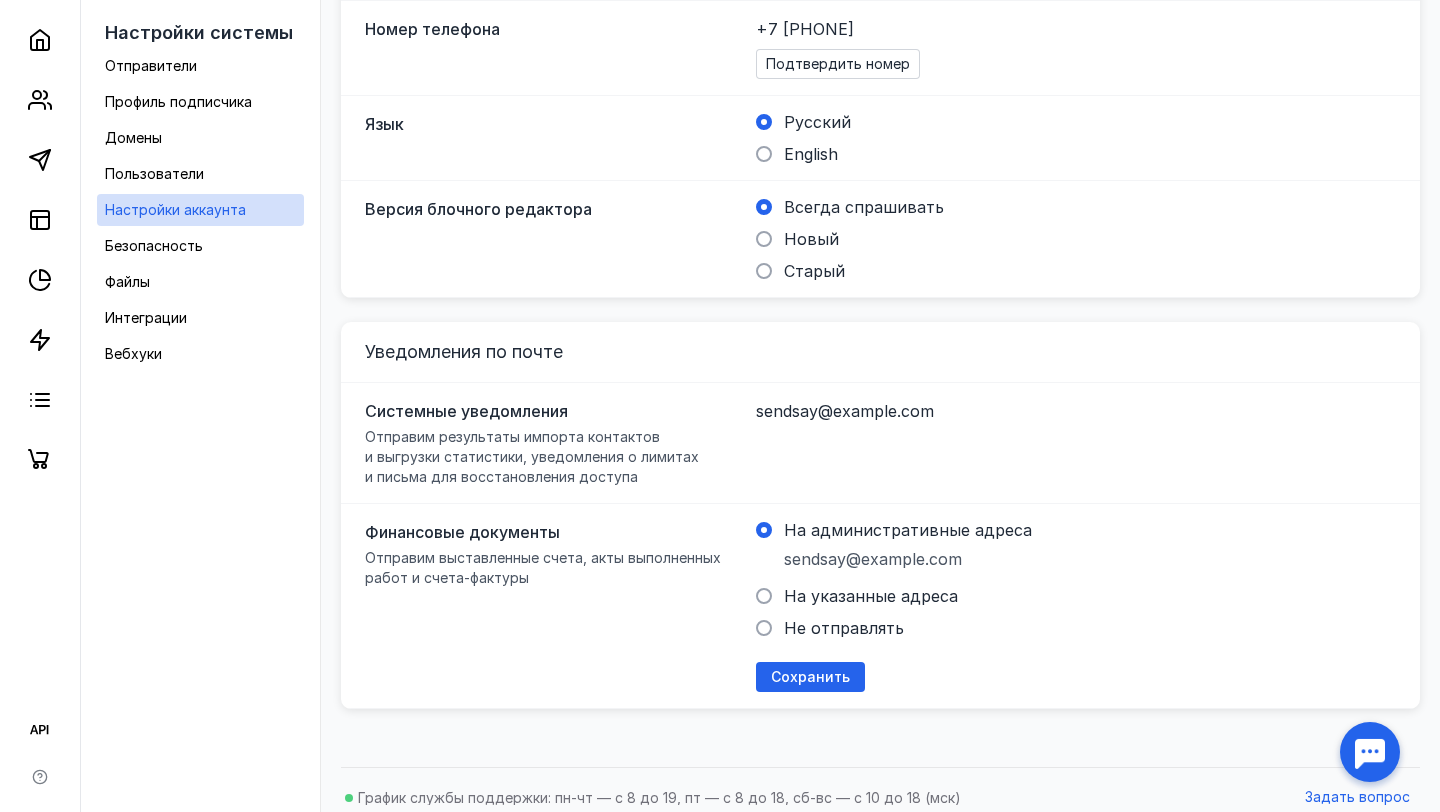scroll, scrollTop: 590, scrollLeft: 0, axis: vertical 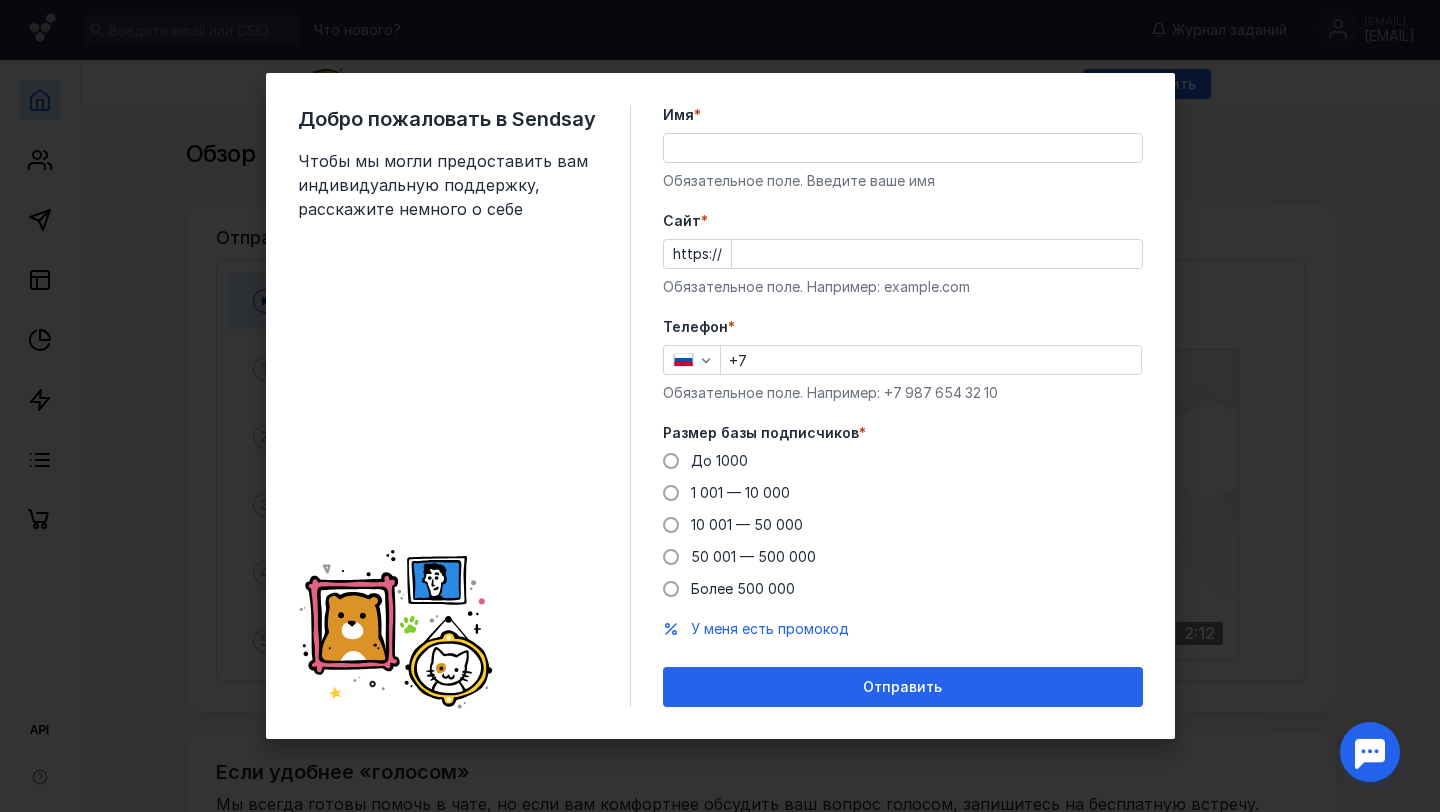 click at bounding box center [903, 148] 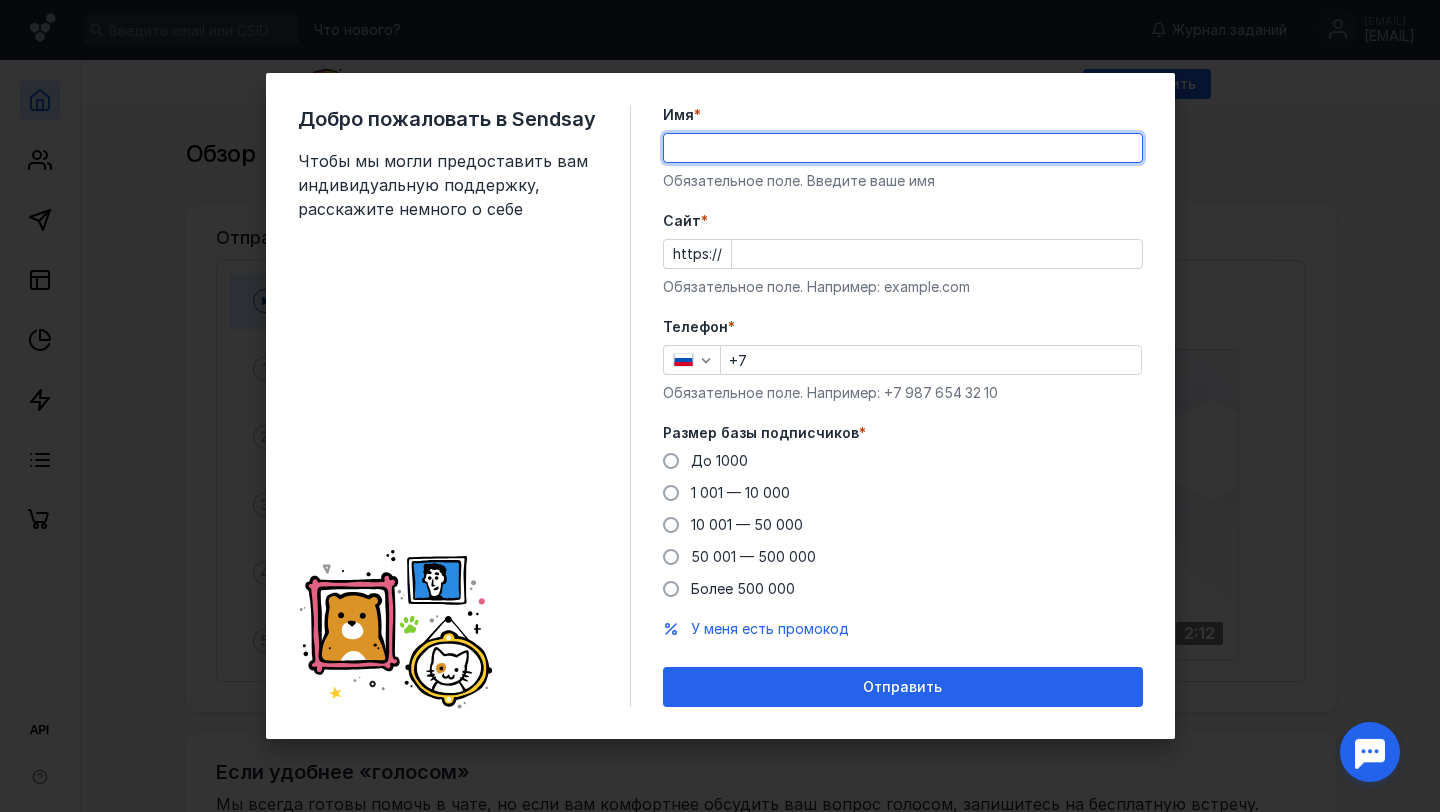 click on "Имя  *" at bounding box center (903, 148) 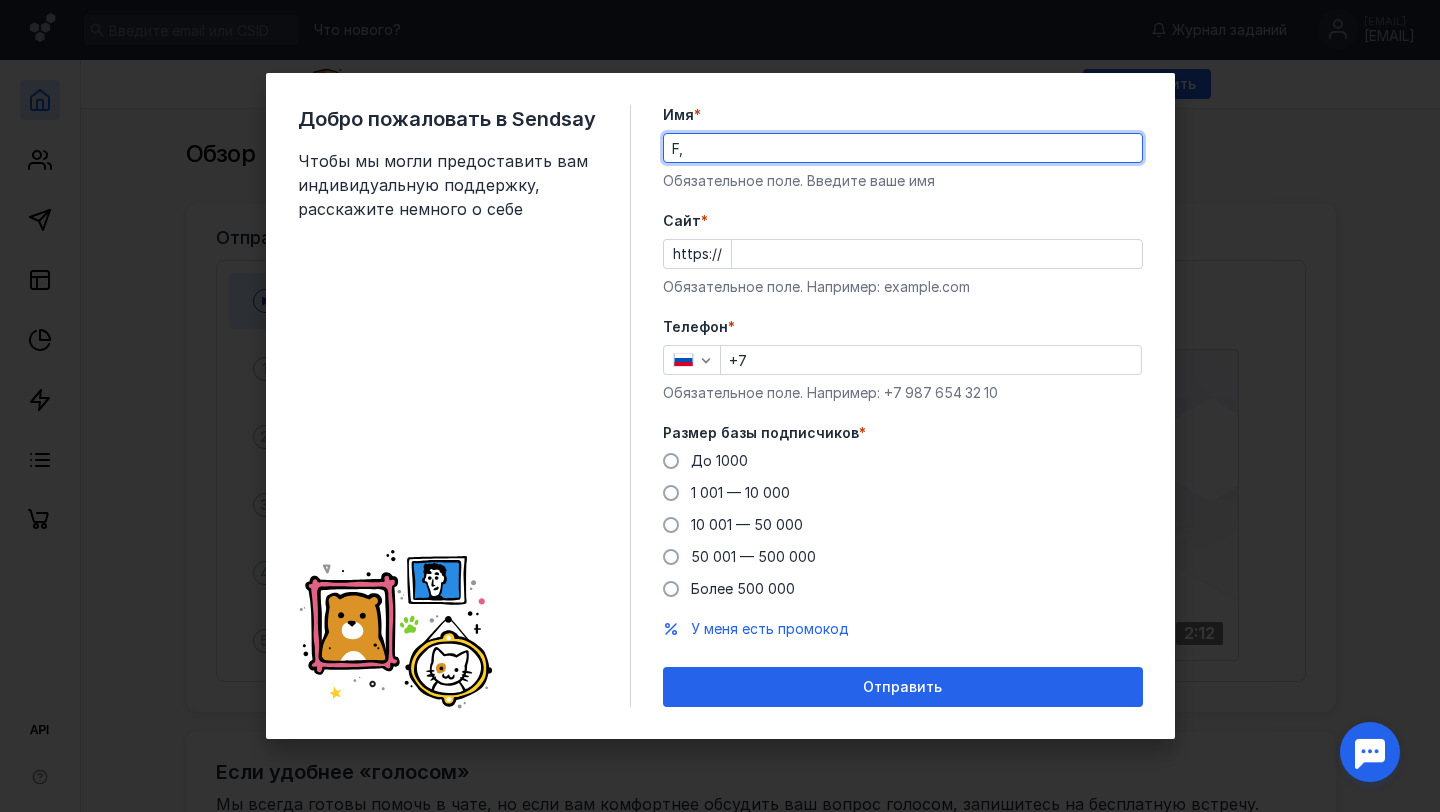 type on "F" 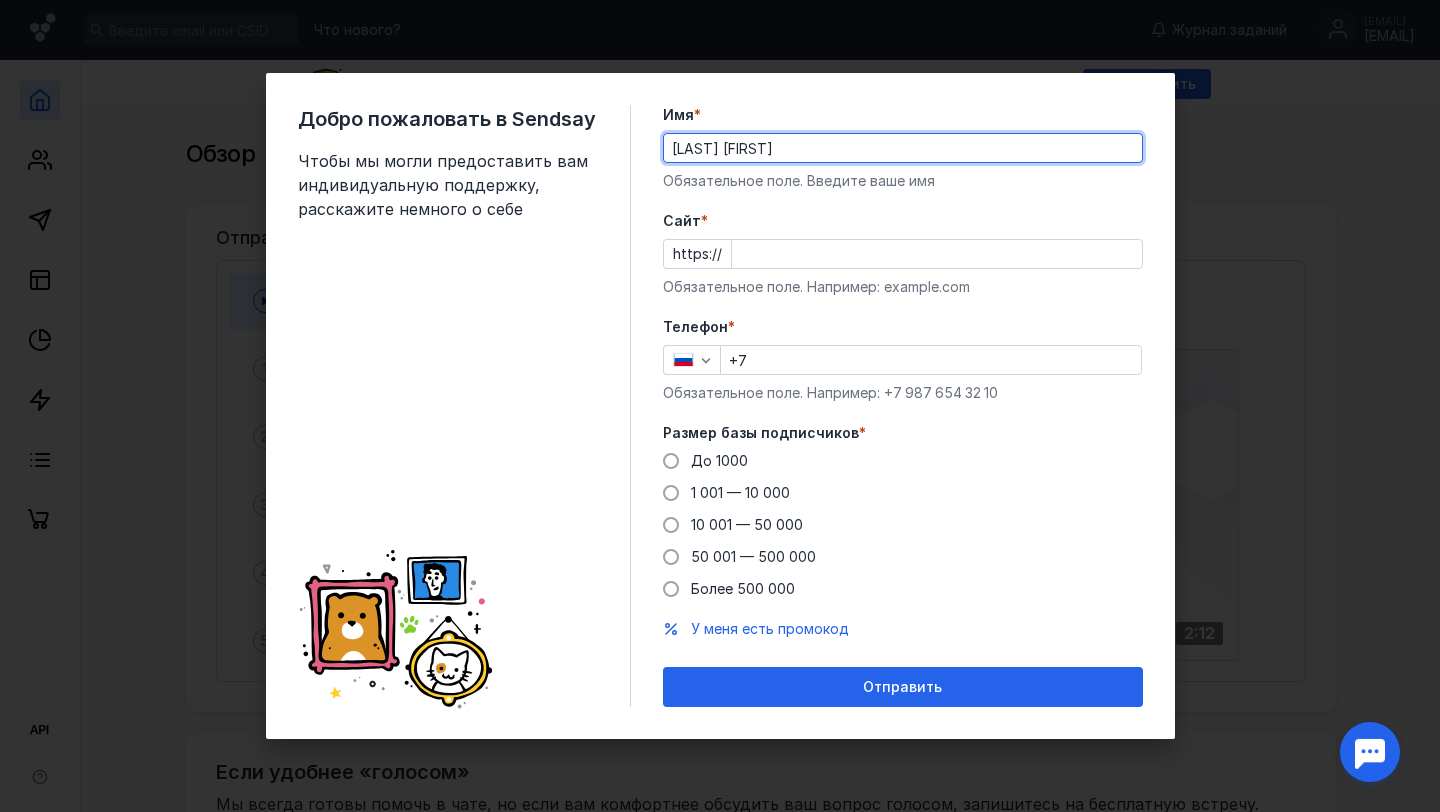 type on "[LAST] [FIRST]" 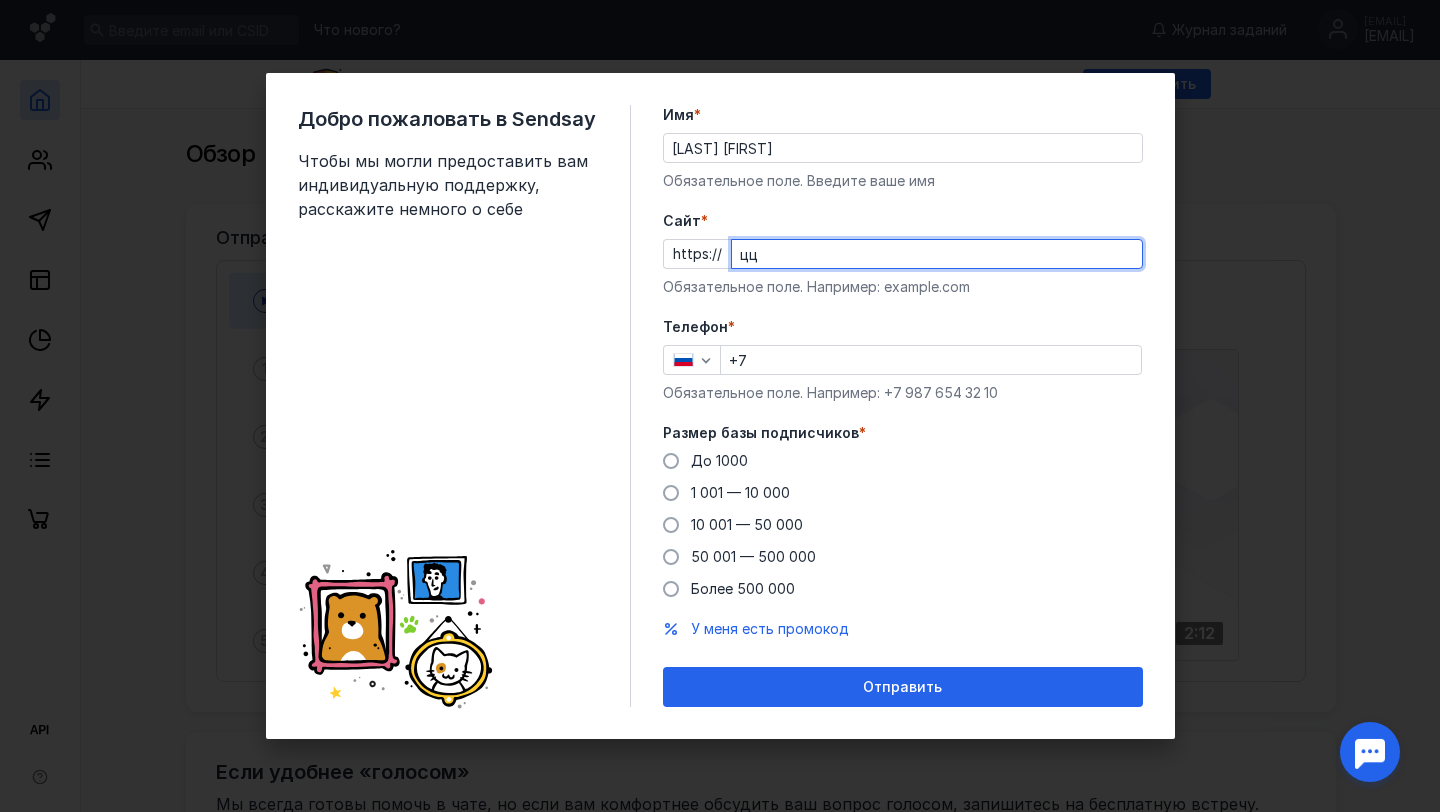 type on "ц" 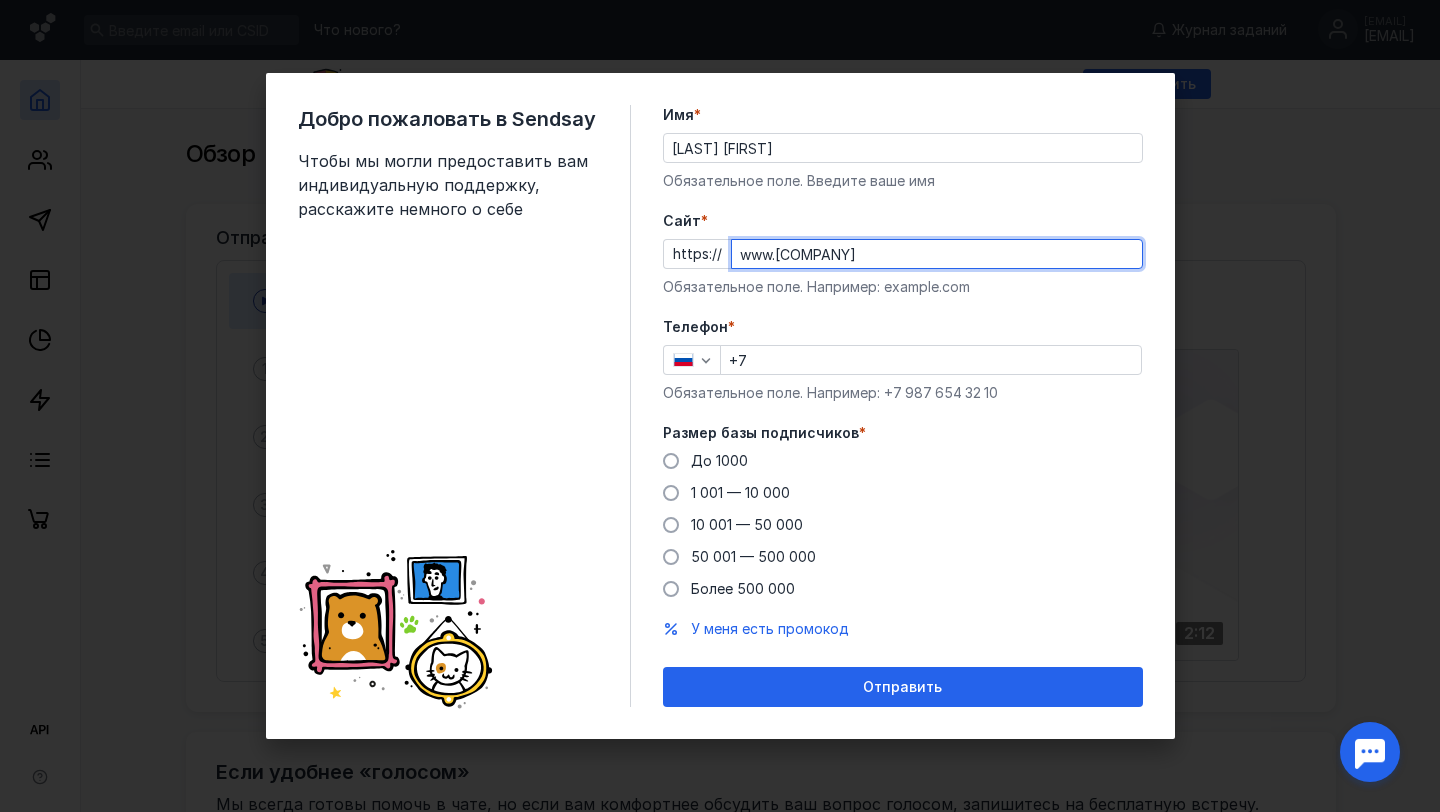 type on "www.[COMPANY]" 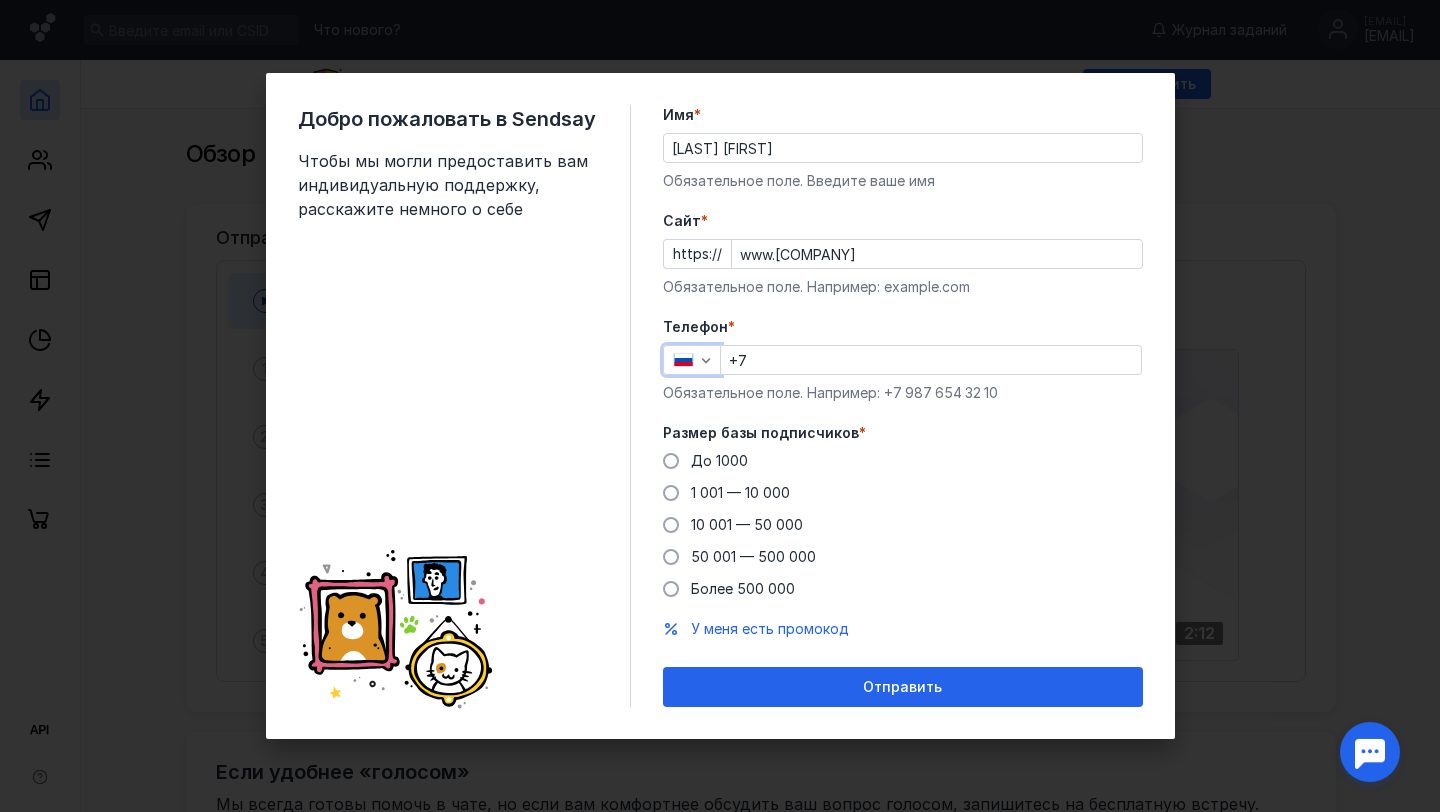 type 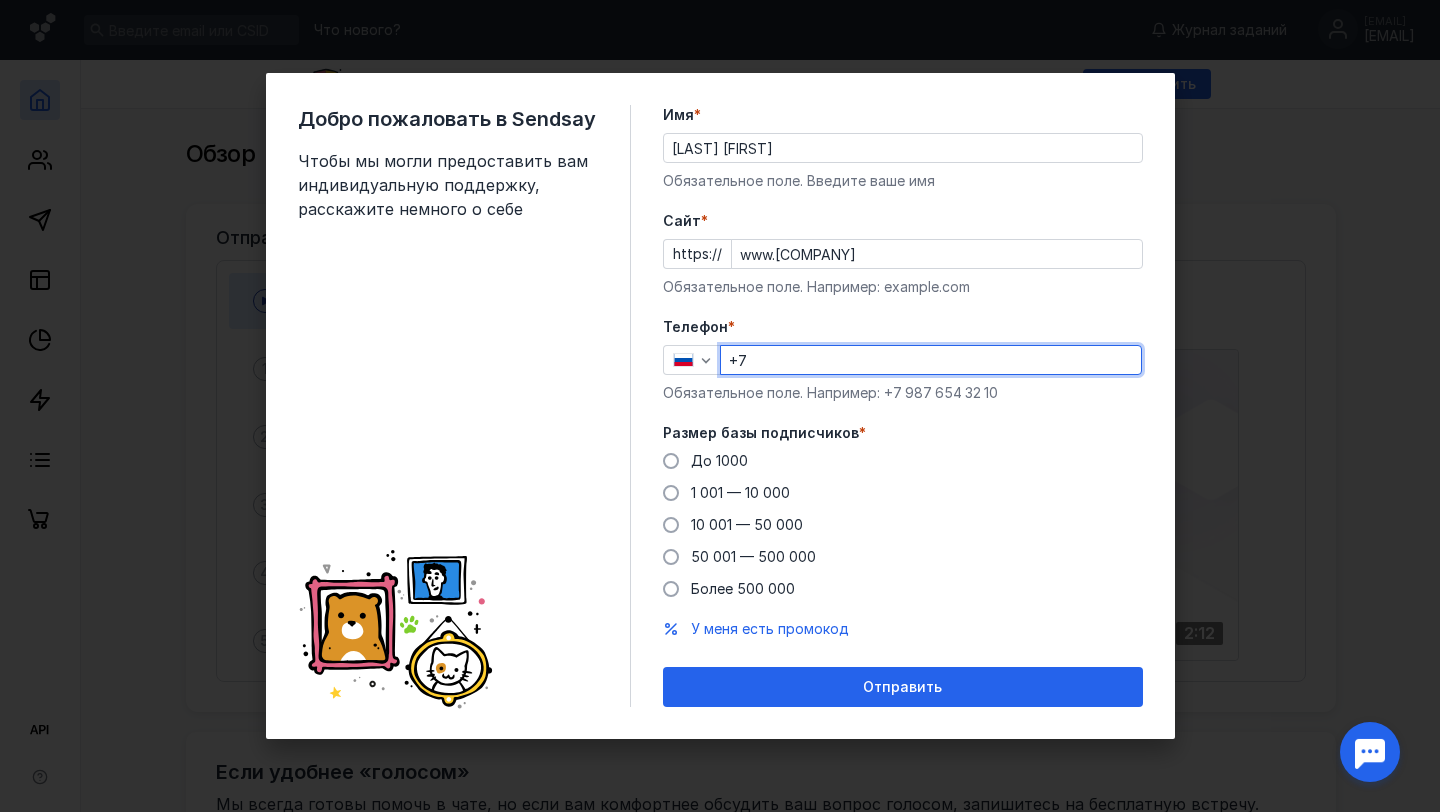 type 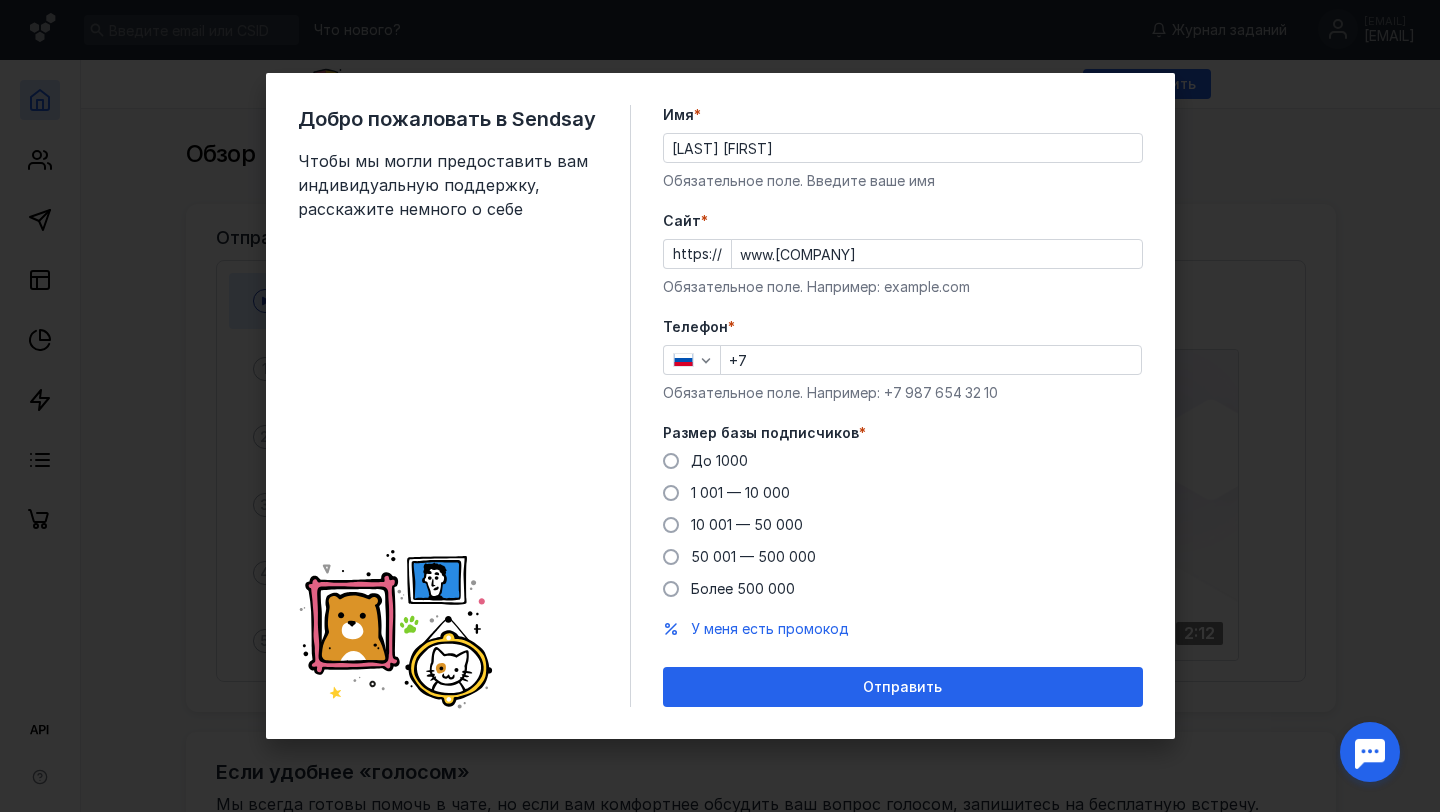 click on "+7" at bounding box center (931, 360) 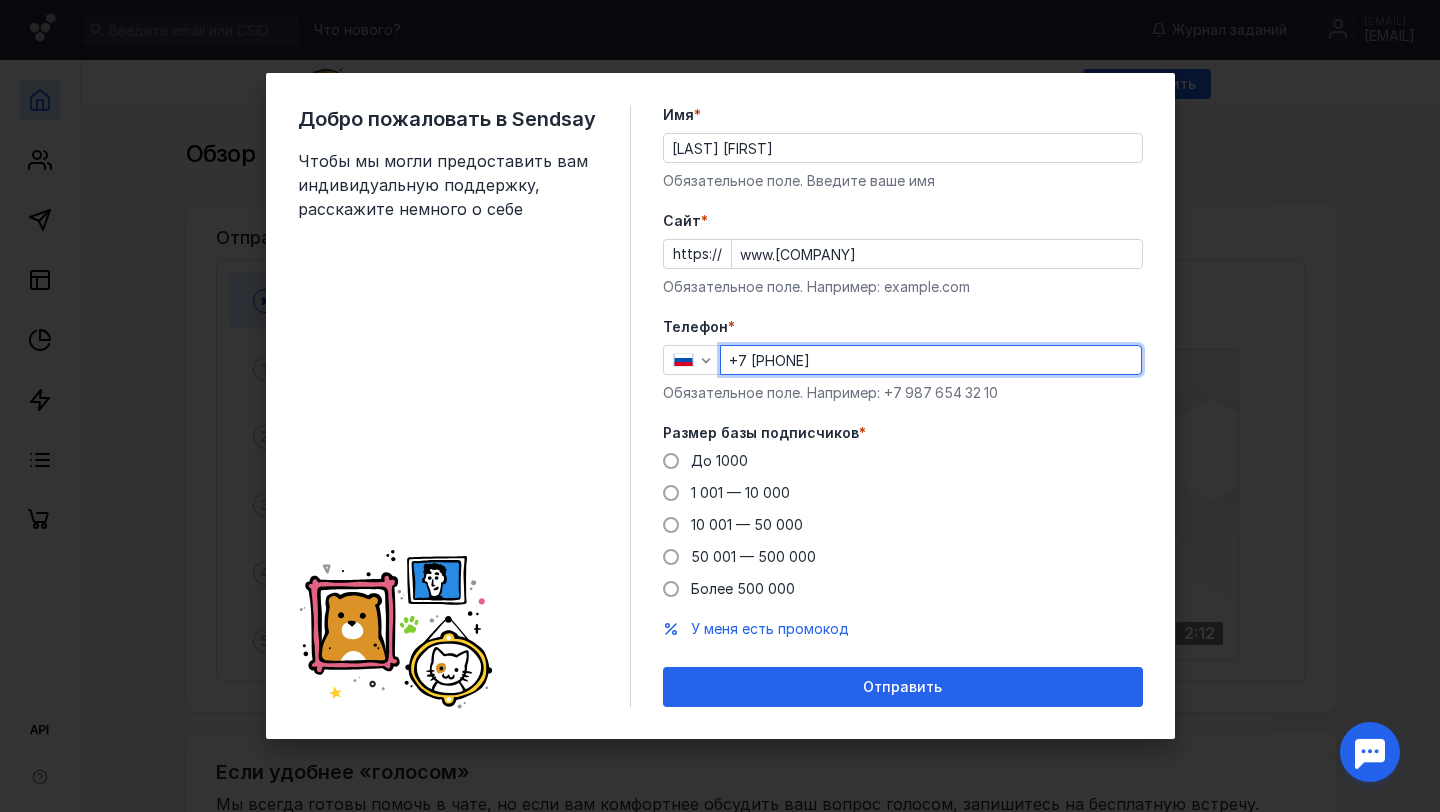 type on "+7 [PHONE]" 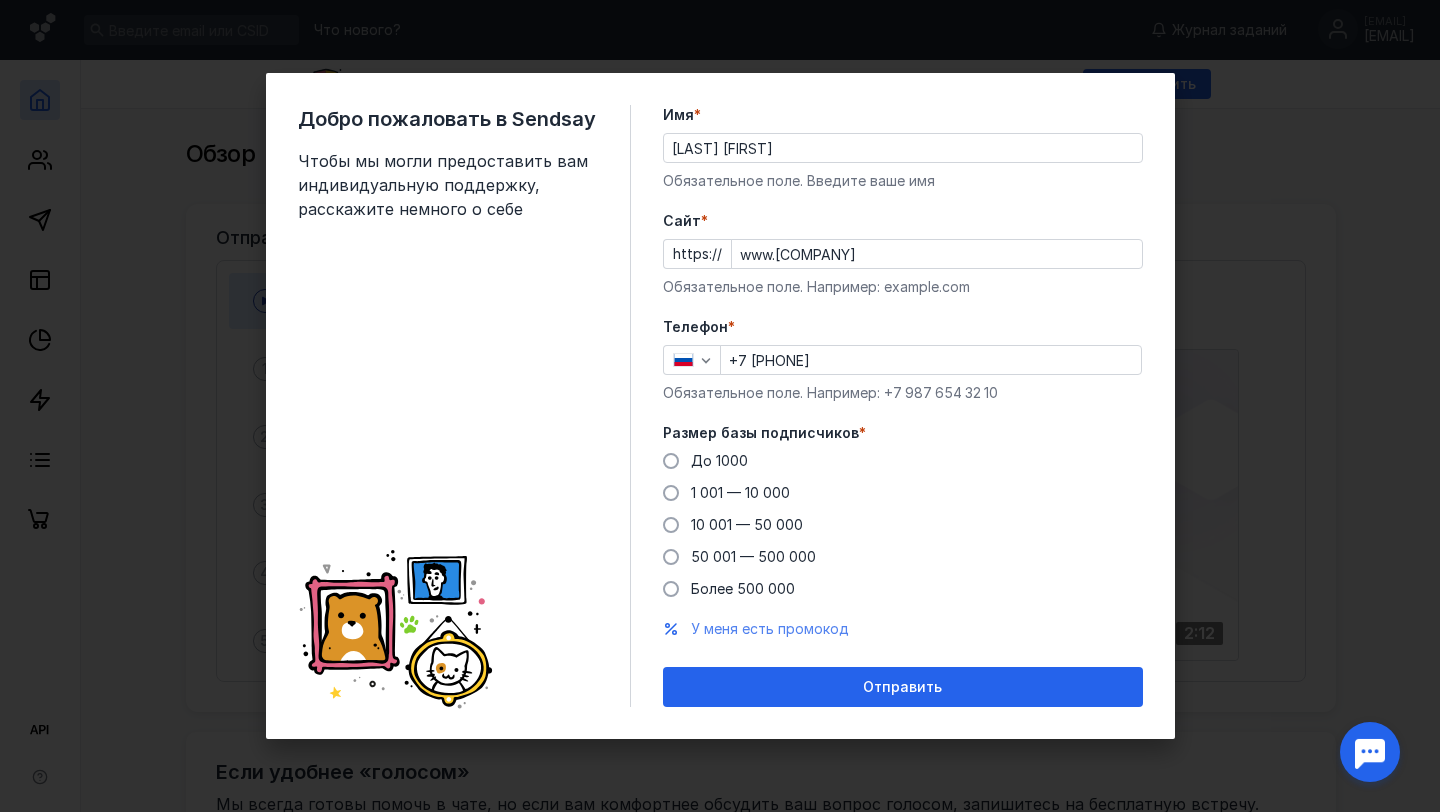 click on "У меня есть промокод" at bounding box center (770, 628) 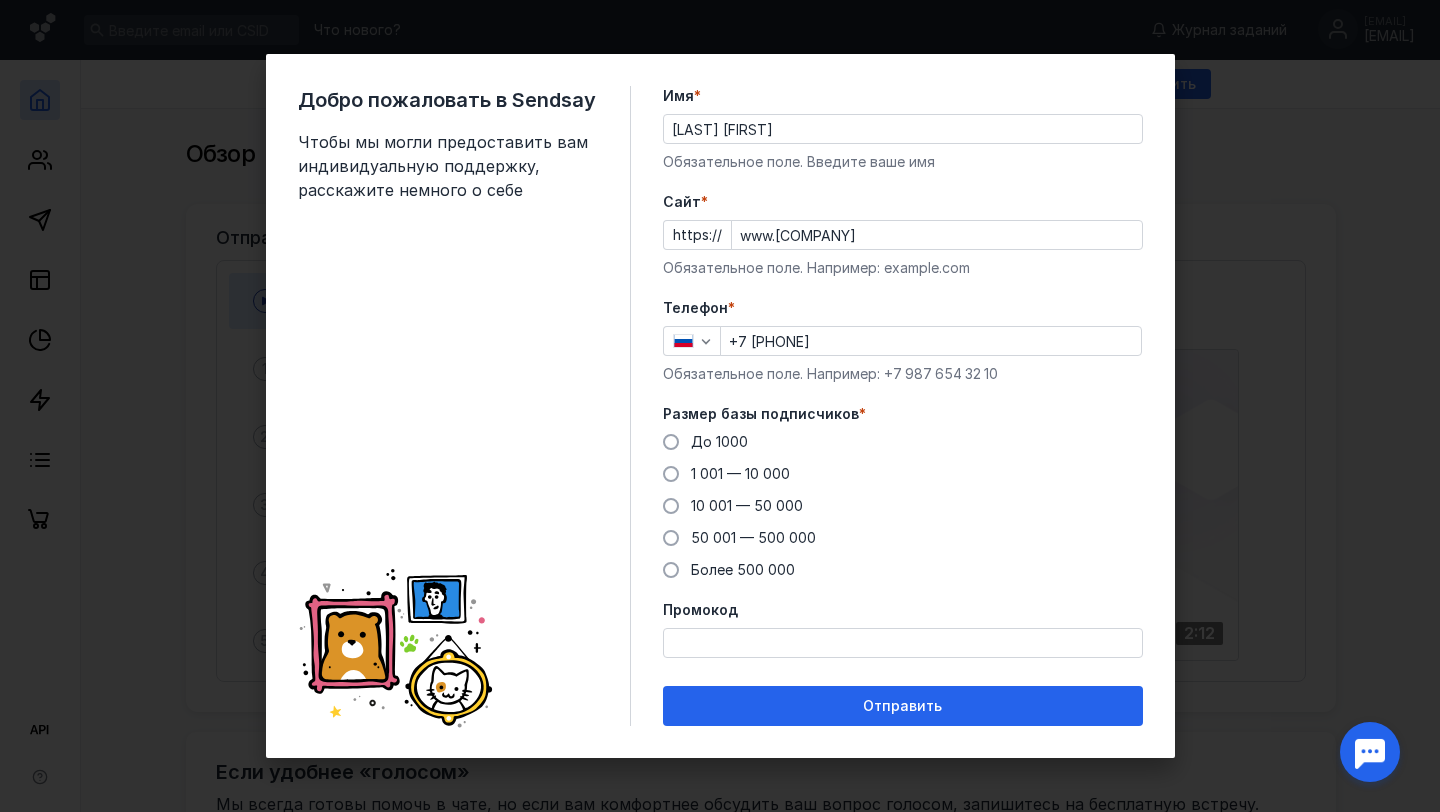 click on "Промокод" at bounding box center (903, 643) 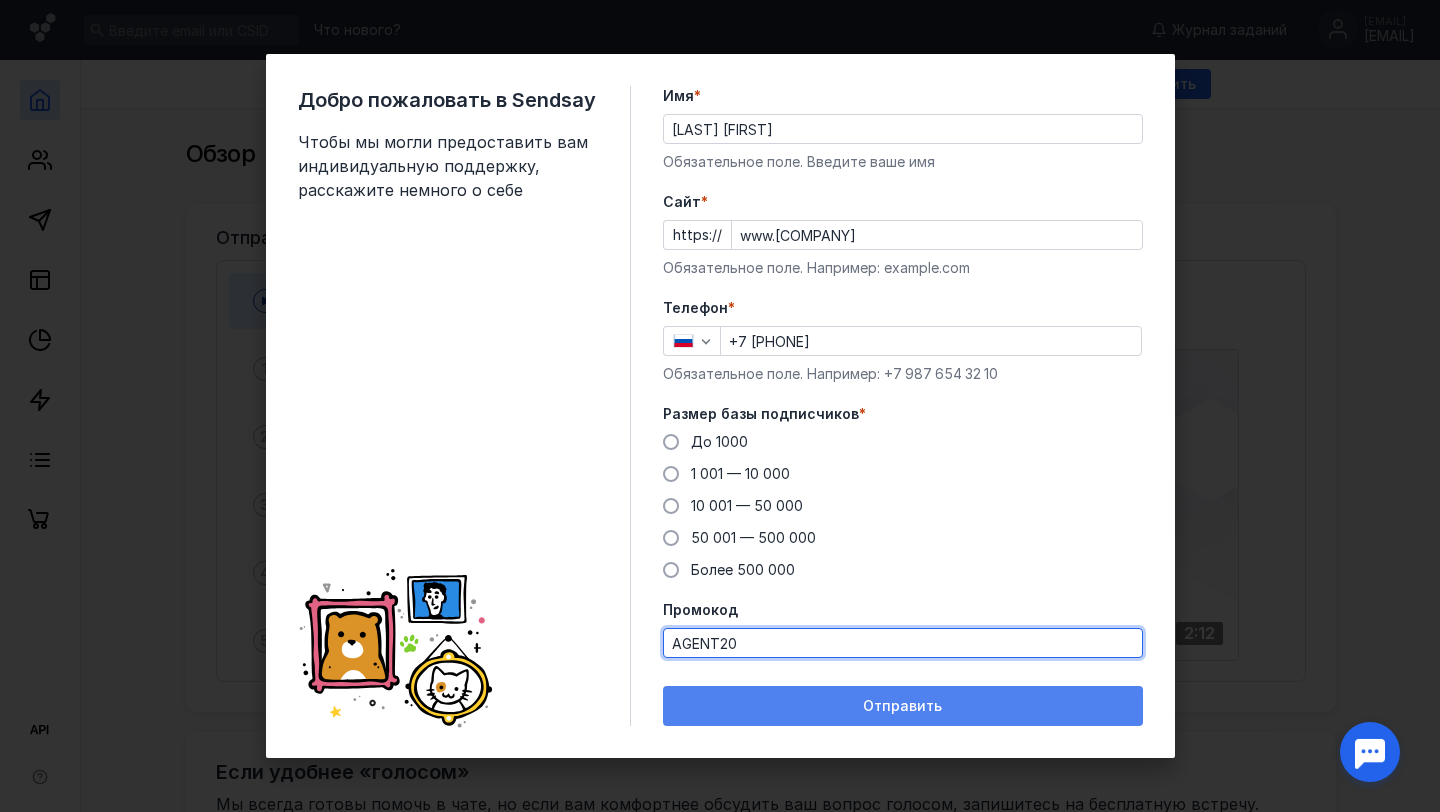 type on "AGENT20" 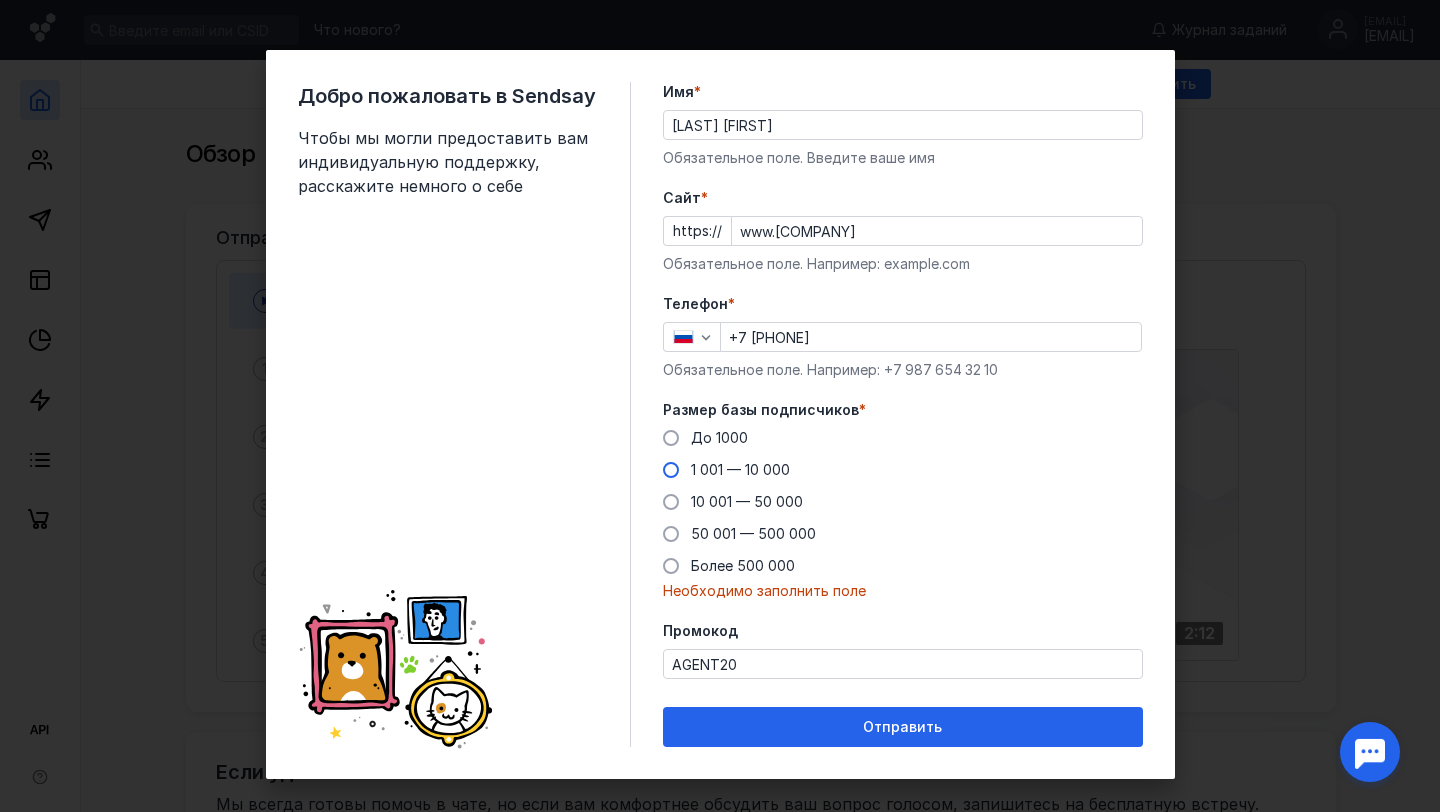 click on "1 001 — 10 000" at bounding box center [740, 469] 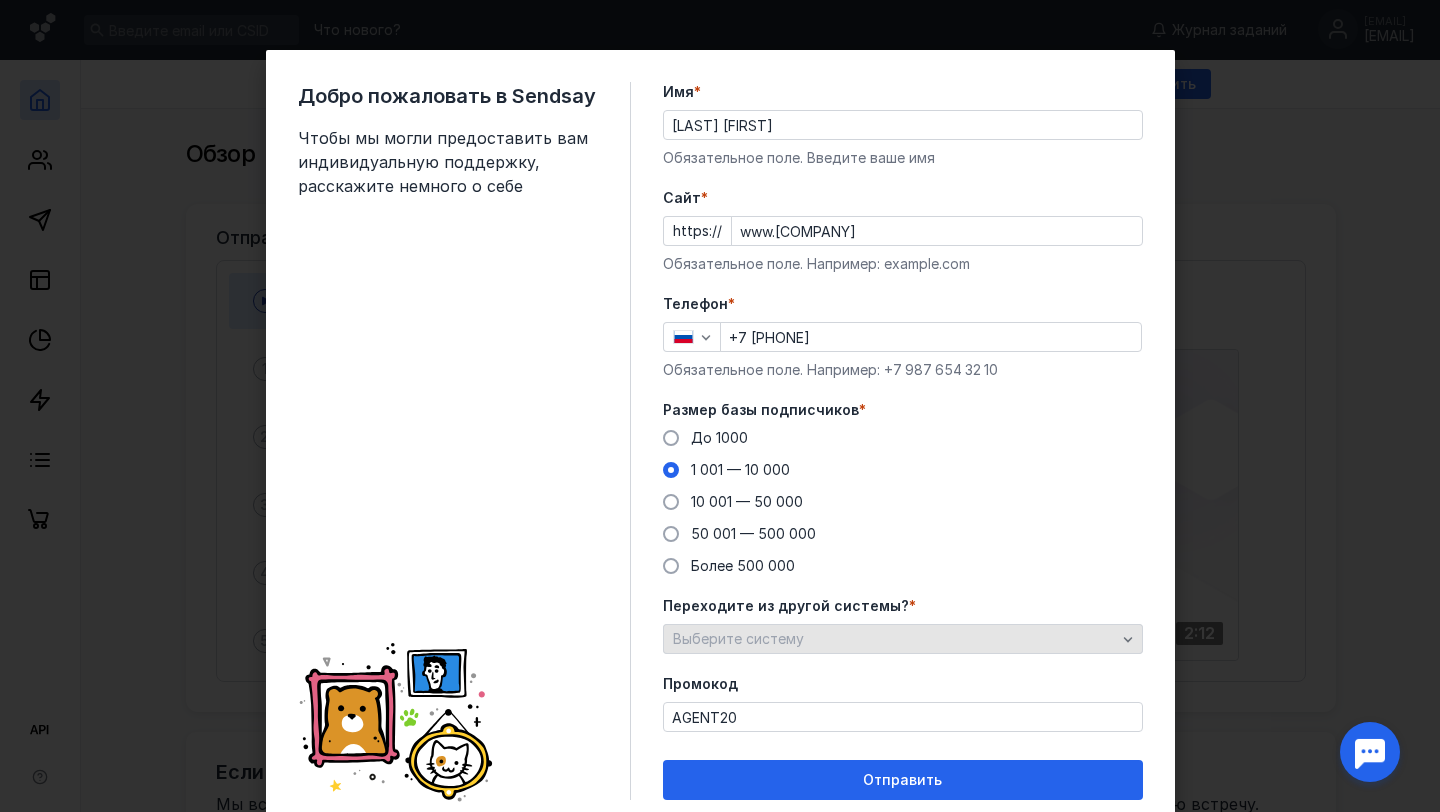 click on "Выберите систему" at bounding box center (894, 639) 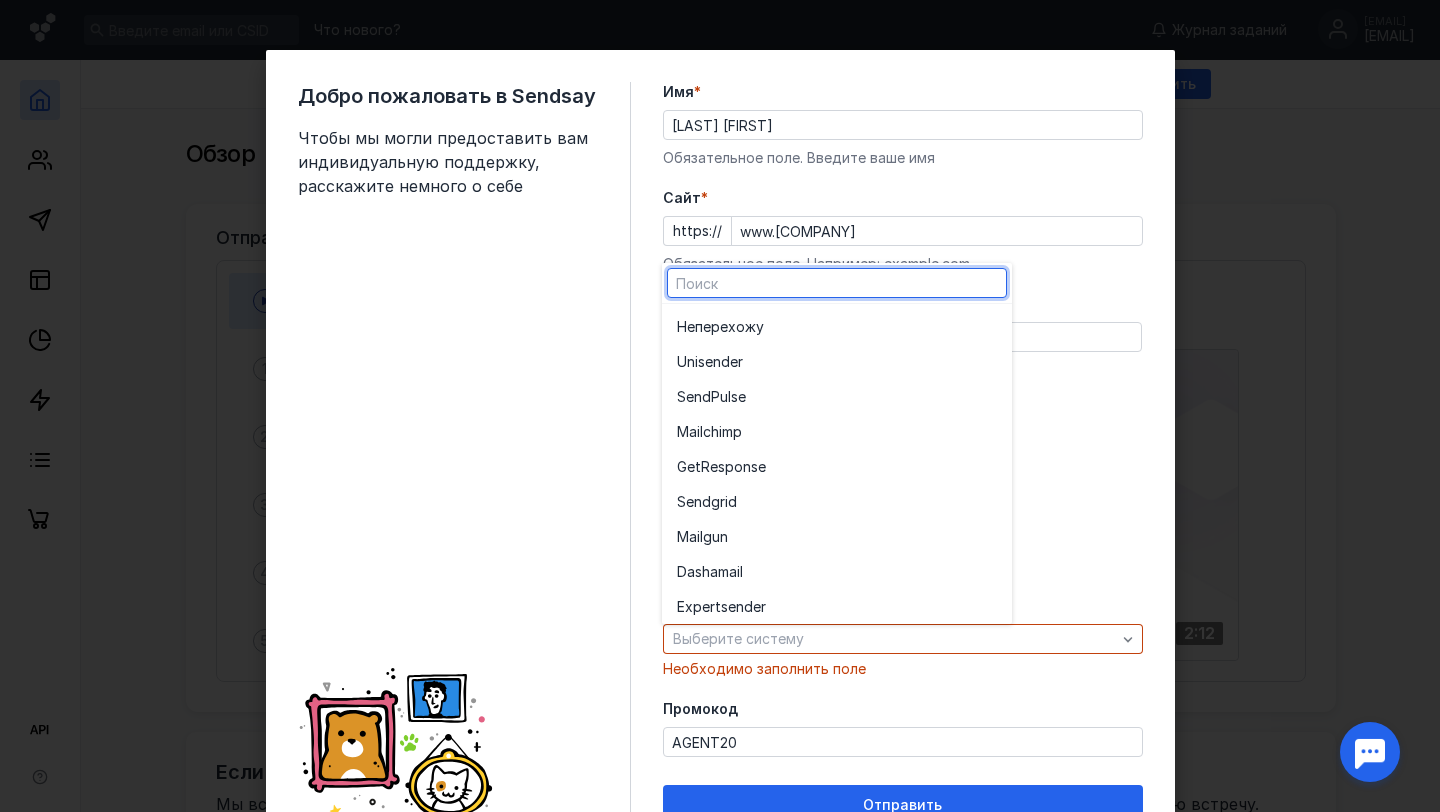 click on "До 1000 1 001 — 10 000 10 001 — 50 000 50 001 — 500 000 Более 500 000" at bounding box center (903, 502) 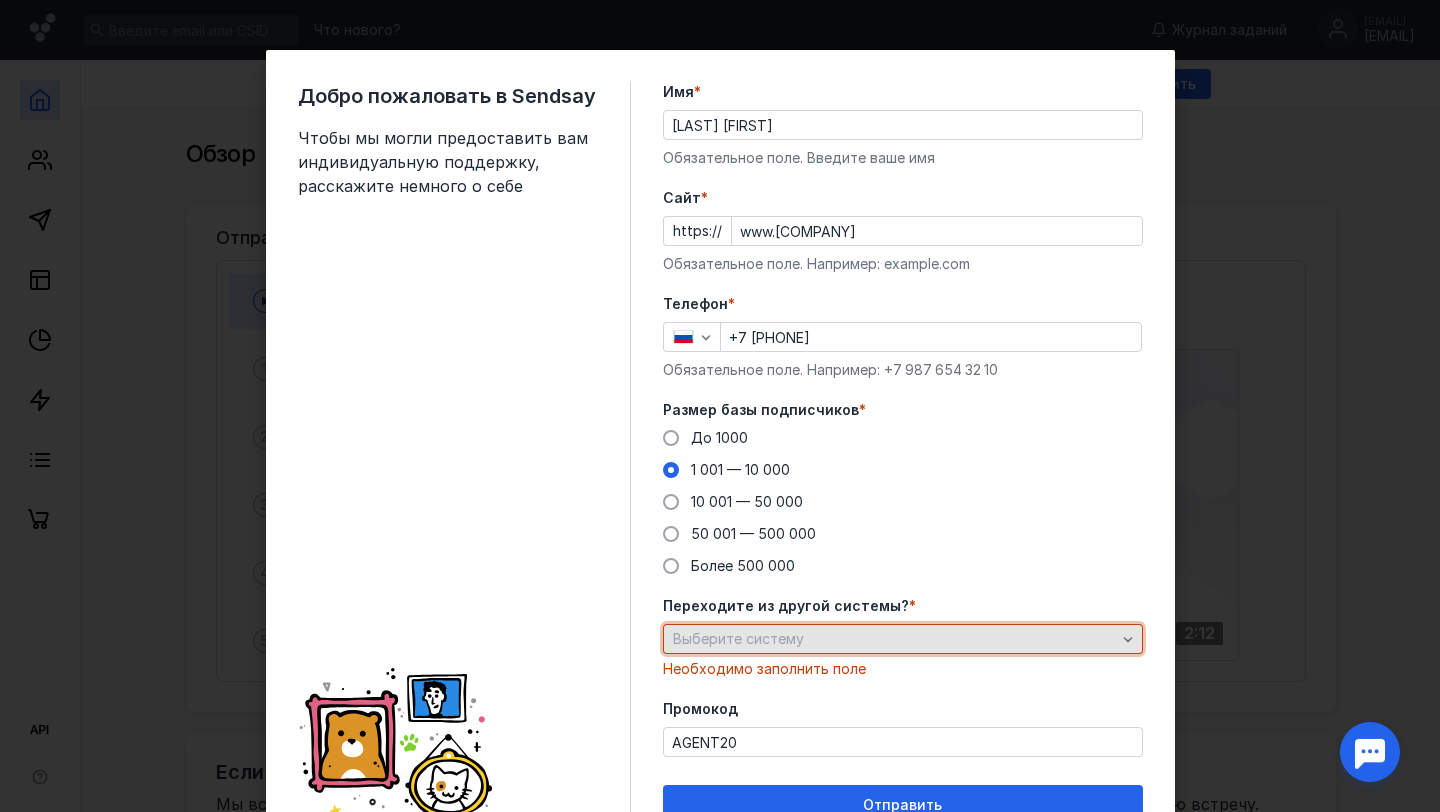 click on "Выберите систему" at bounding box center (903, 639) 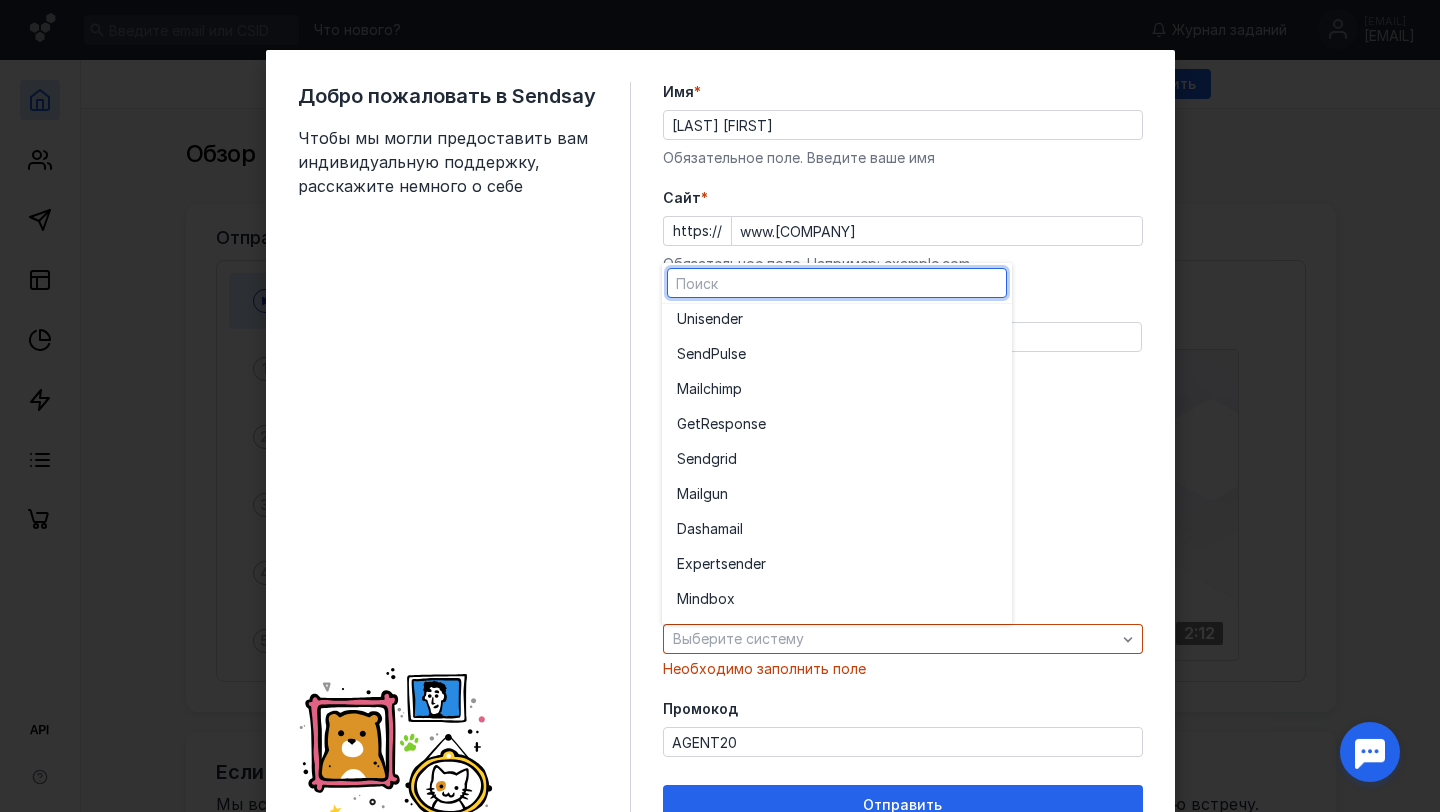 scroll, scrollTop: 47, scrollLeft: 0, axis: vertical 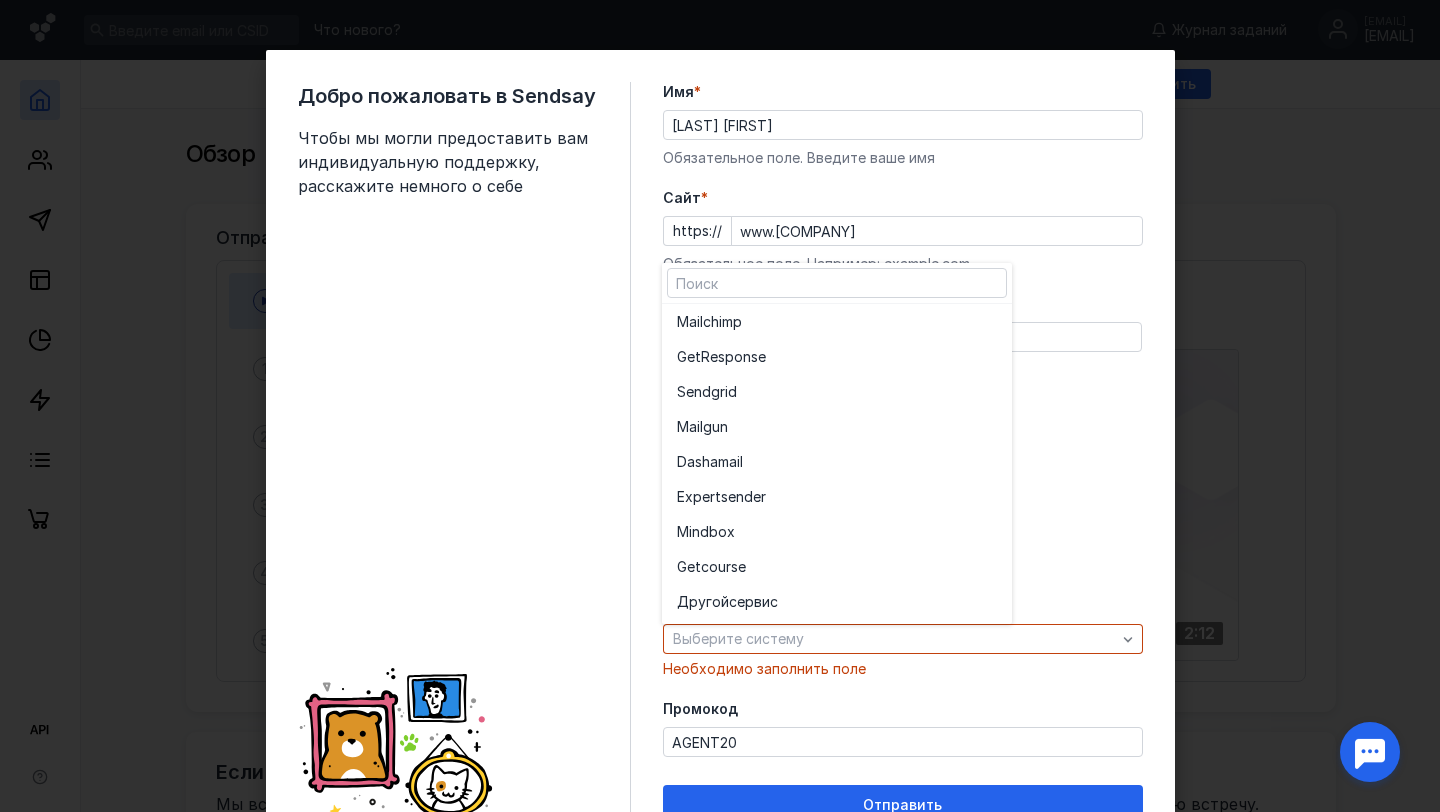 click on "Имя * [LAST] [FIRST] Обязательное поле. Введите ваше имя Cайт * https:// www.[COMPANY] Обязательное поле. Например: example.com Телефон * +7 [PHONE] Обязательное поле. Например: +7 987 654 32 10 Размер базы подписчиков * До 1000 1 001 — 10 000 10 001 — 50 000 50 001 — 500 000 Более 500 000 Переходите из другой системы? * Выберите систему Промокод AGENT20 Отправить" at bounding box center [903, 453] 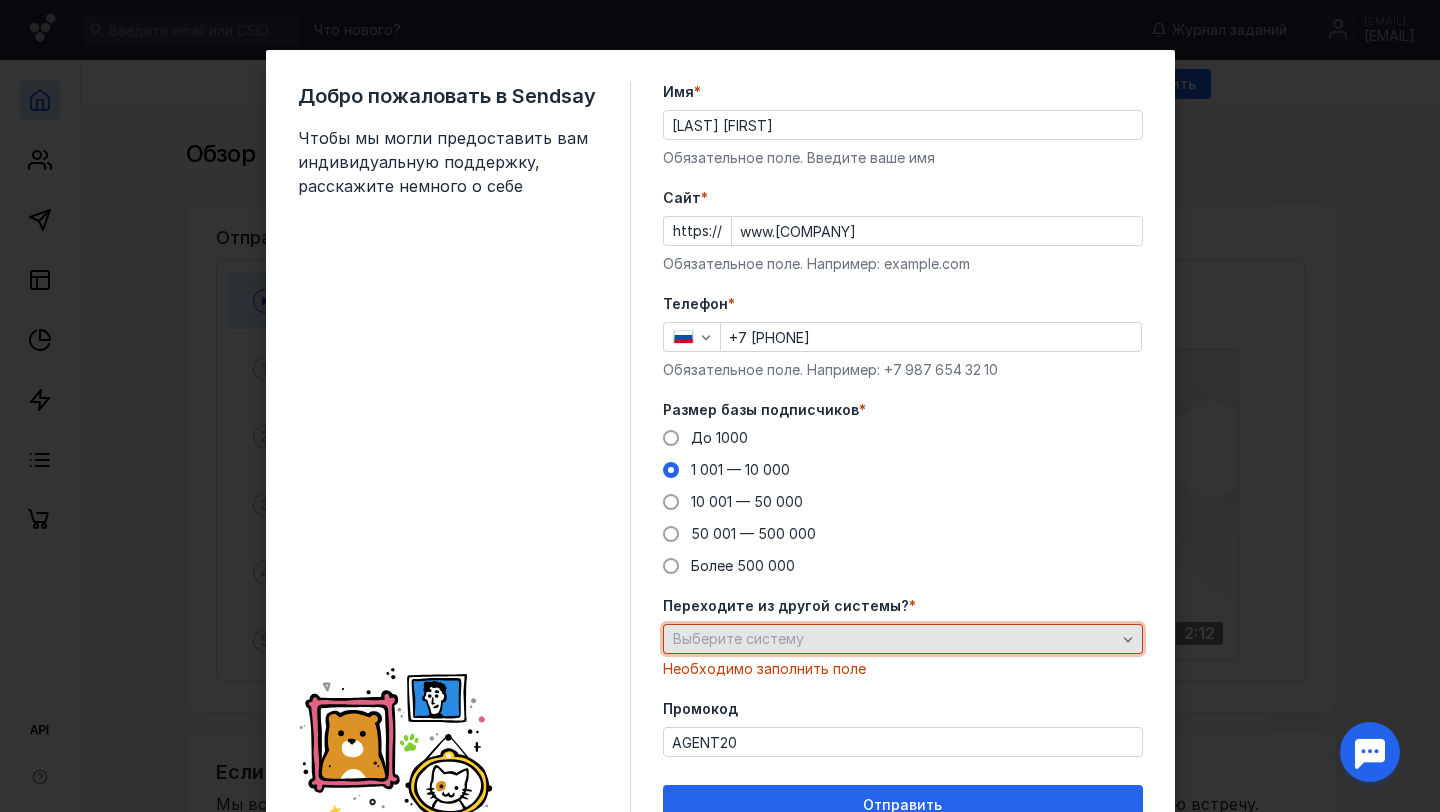 click on "Выберите систему" at bounding box center (894, 639) 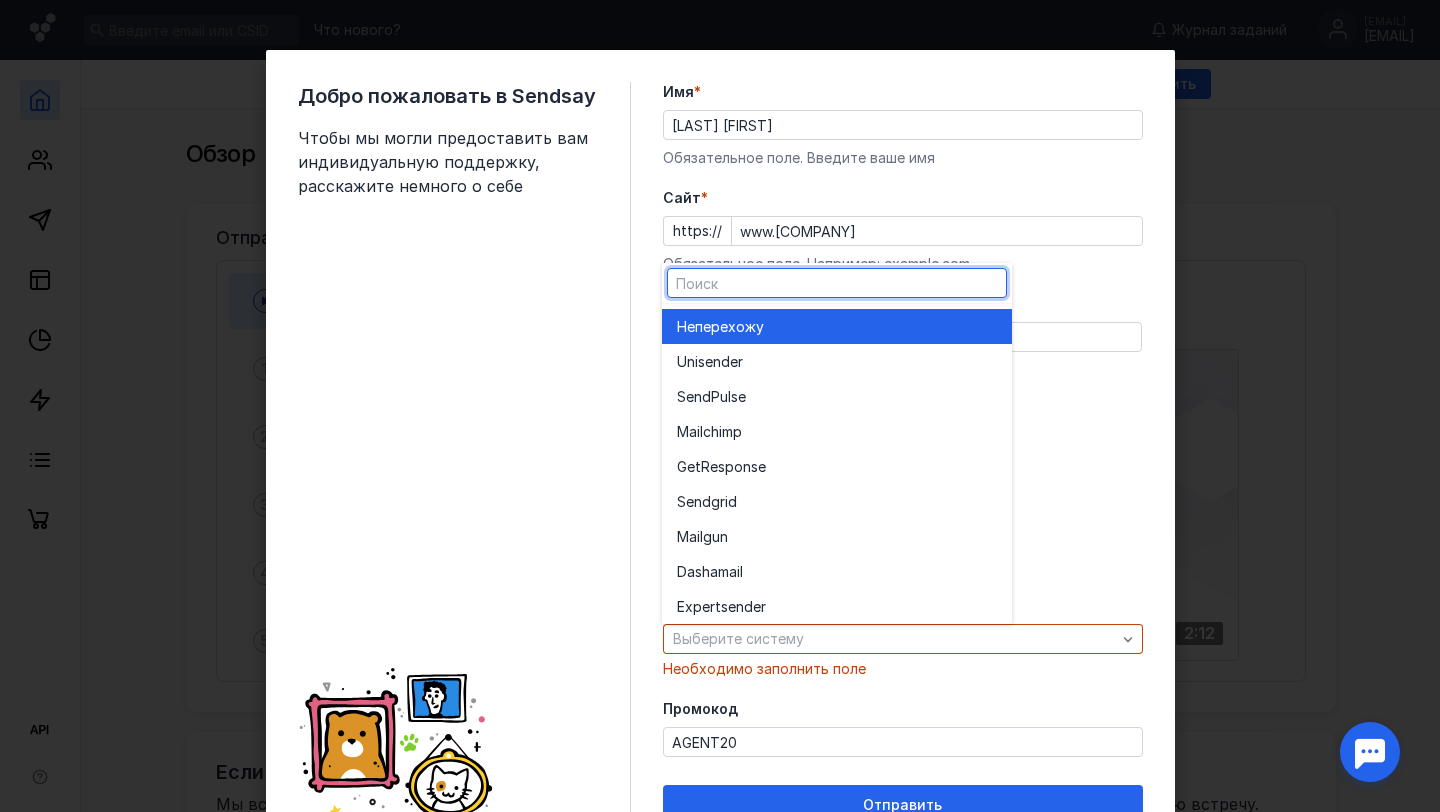 click on "Не  перехожу" at bounding box center [837, 327] 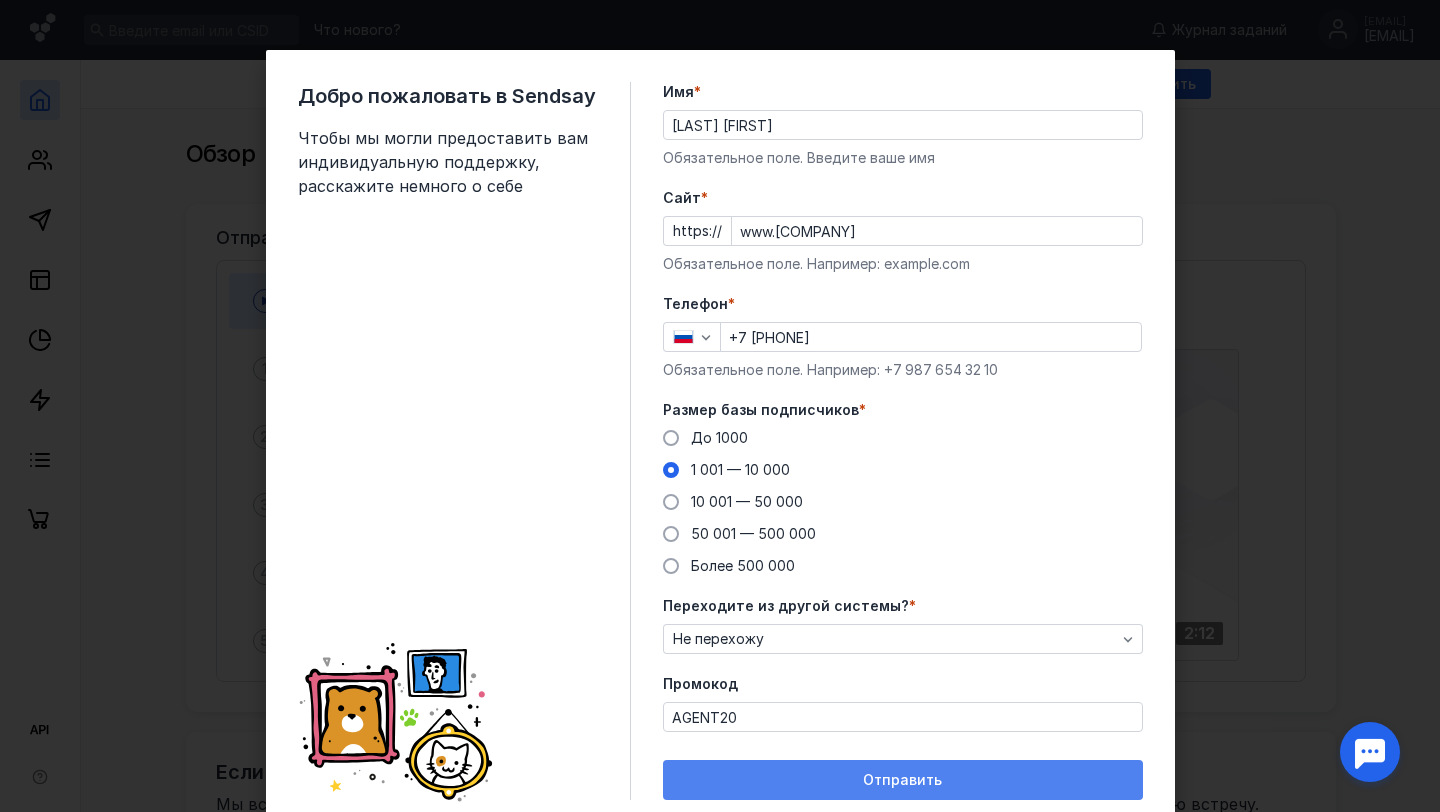 click on "Отправить" at bounding box center [903, 780] 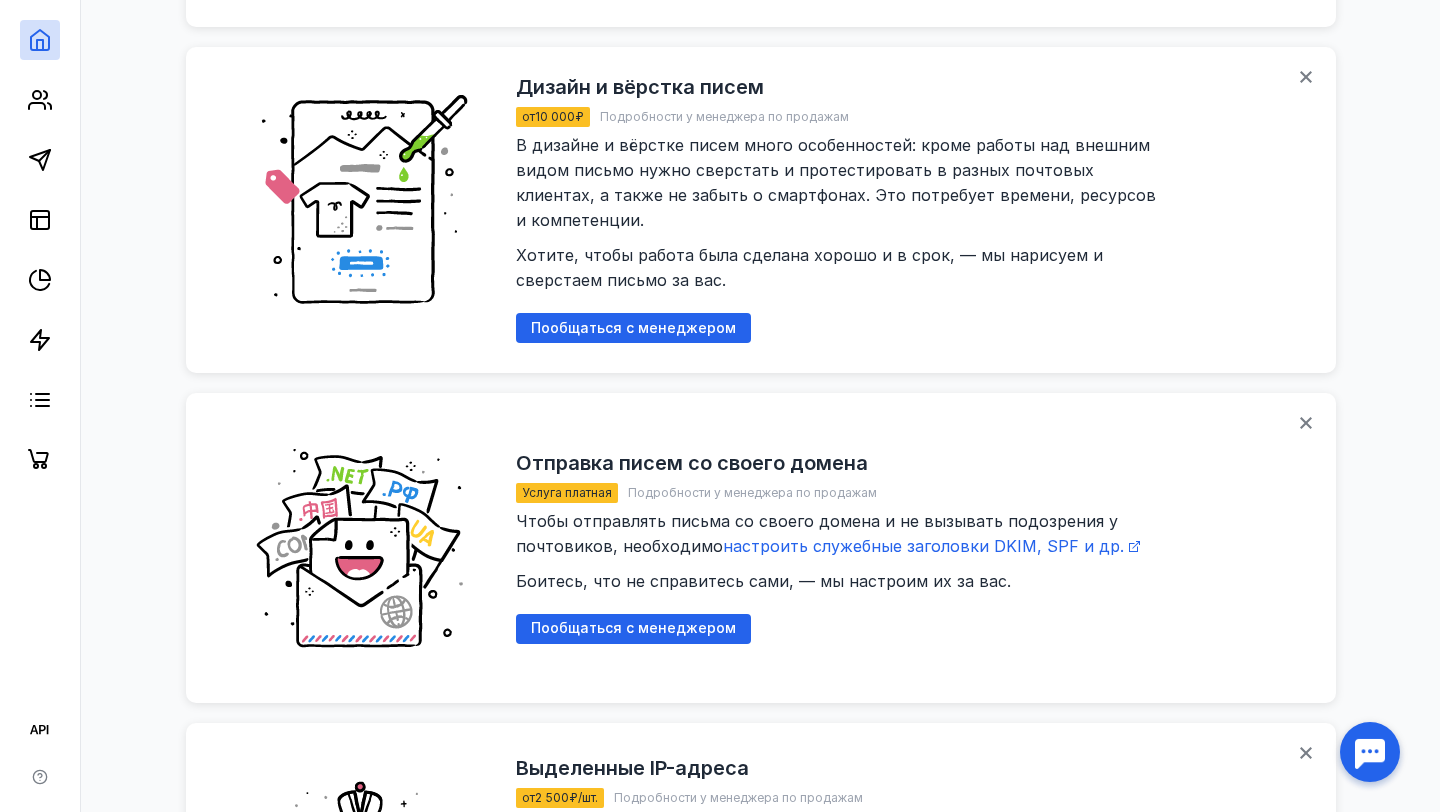 scroll, scrollTop: 1930, scrollLeft: 0, axis: vertical 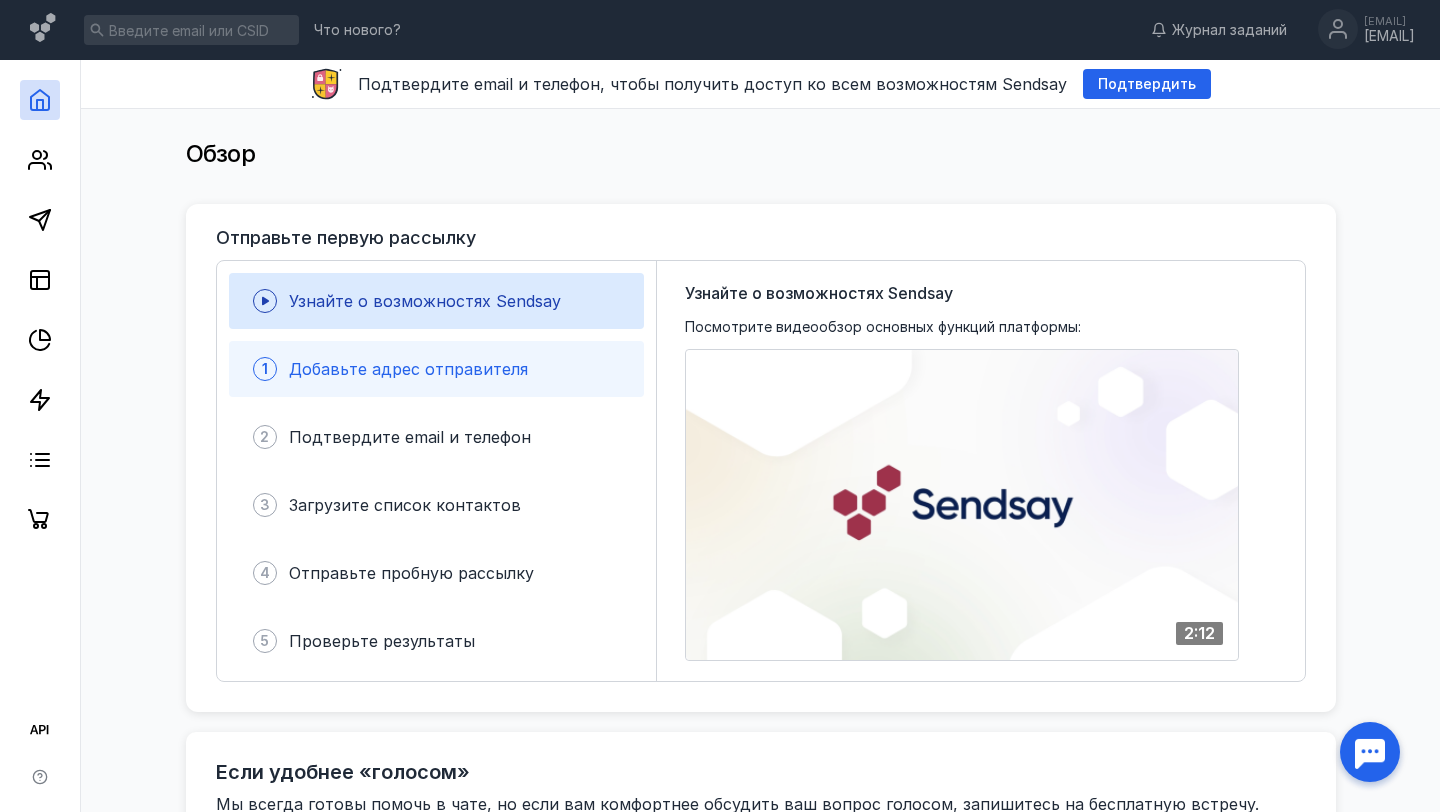 click on "1 Добавьте адрес отправителя" at bounding box center (436, 369) 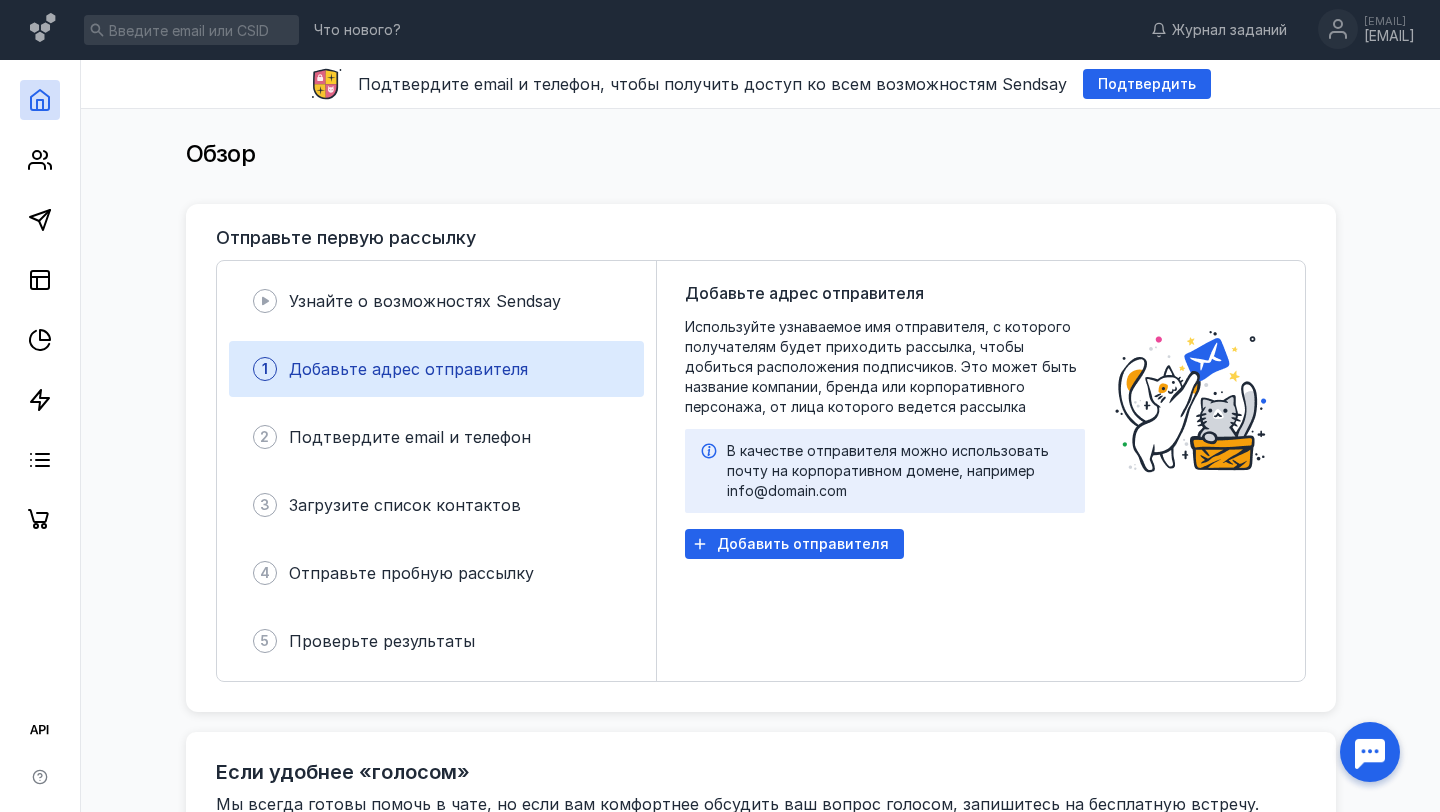 click on "Добавьте адрес отправителя Используйте узнаваемое имя отправителя, с которого получателям будет приходить рассылка, чтобы добиться расположения подписчиков. Это может быть название компании, бренда или корпоративного персонажа, от лица которого ведется рассылка В качестве отправителя можно использовать почту на корпоративном домене, например info@domain.com Добавить отправителя" at bounding box center (885, 471) 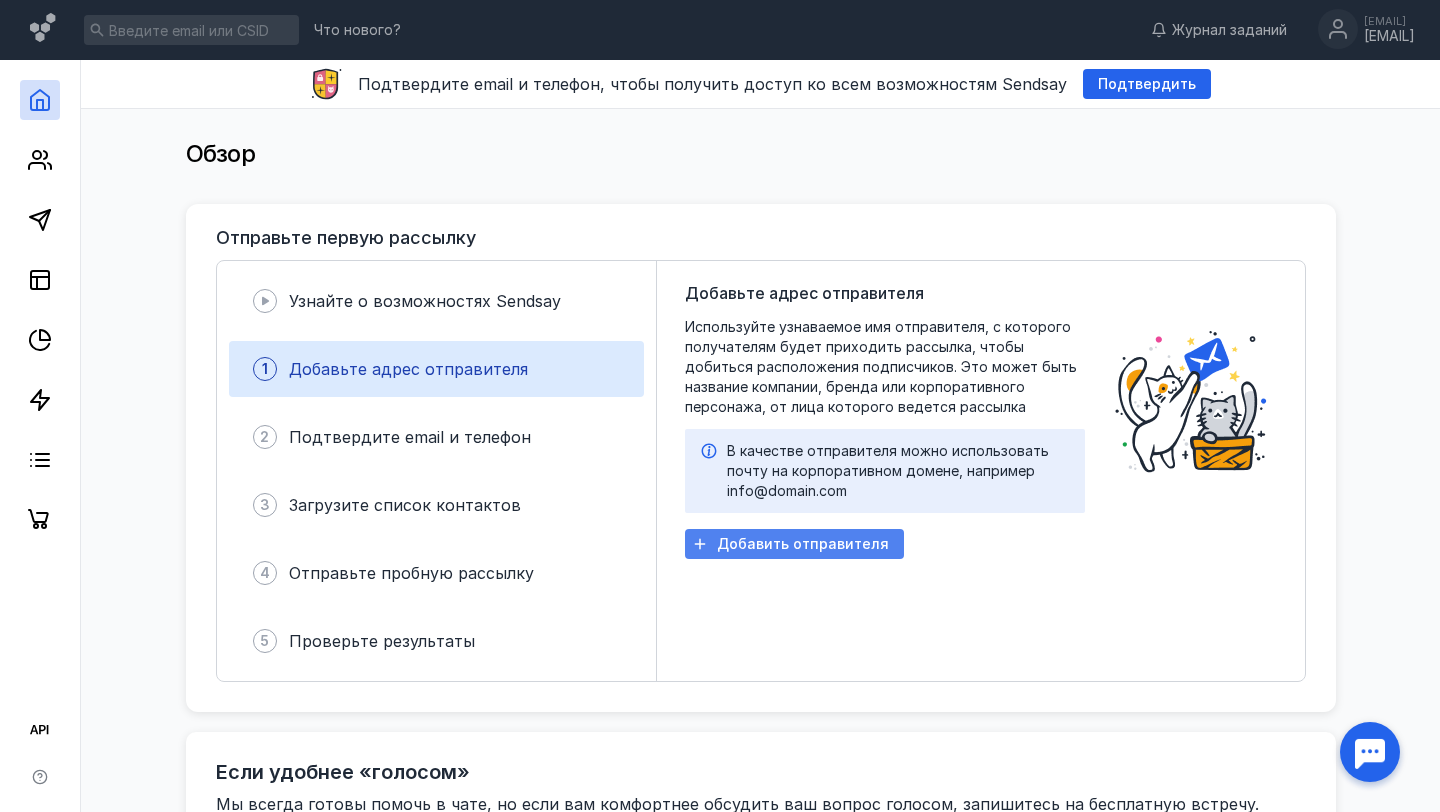 click on "Добавить отправителя" at bounding box center (803, 544) 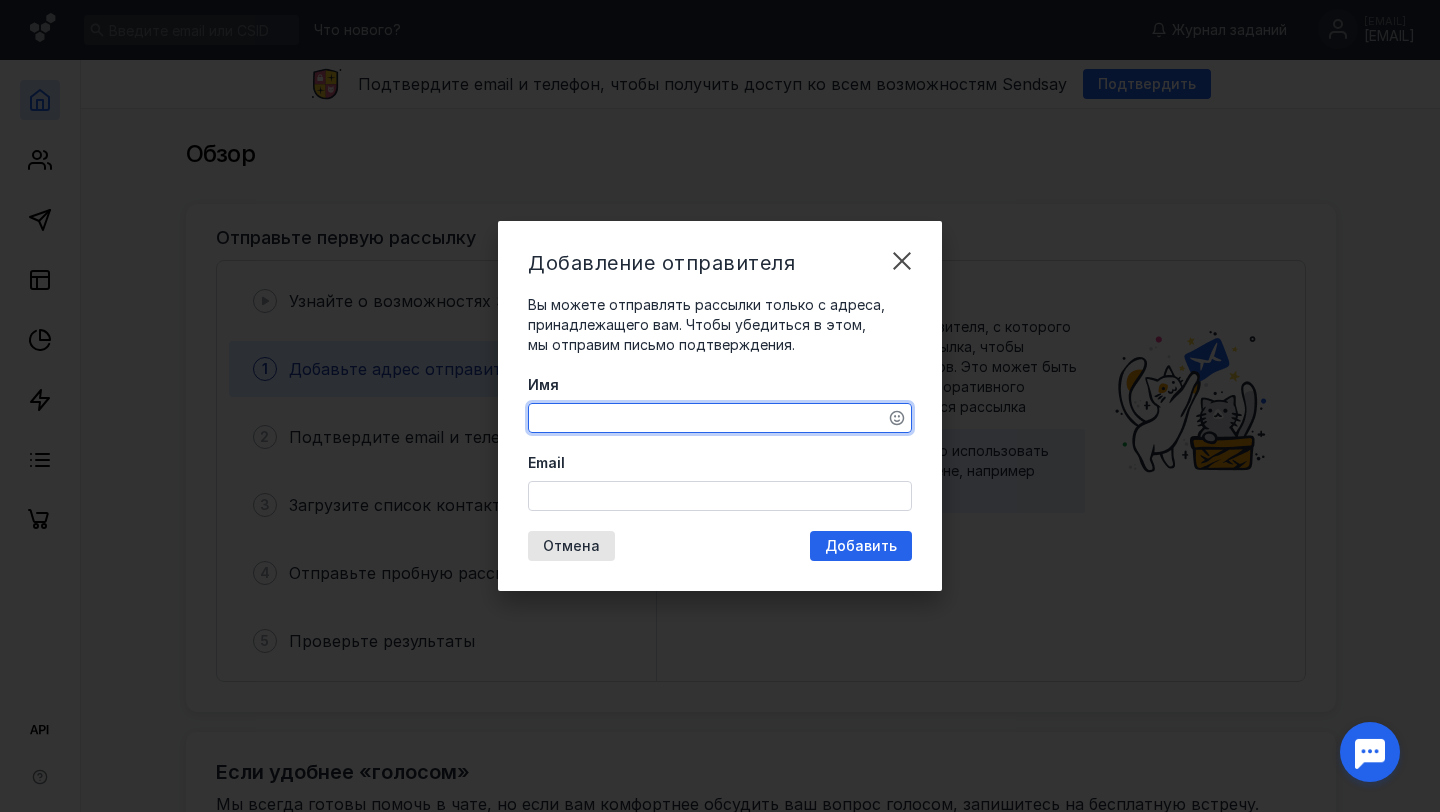 click on "Имя" at bounding box center [720, 418] 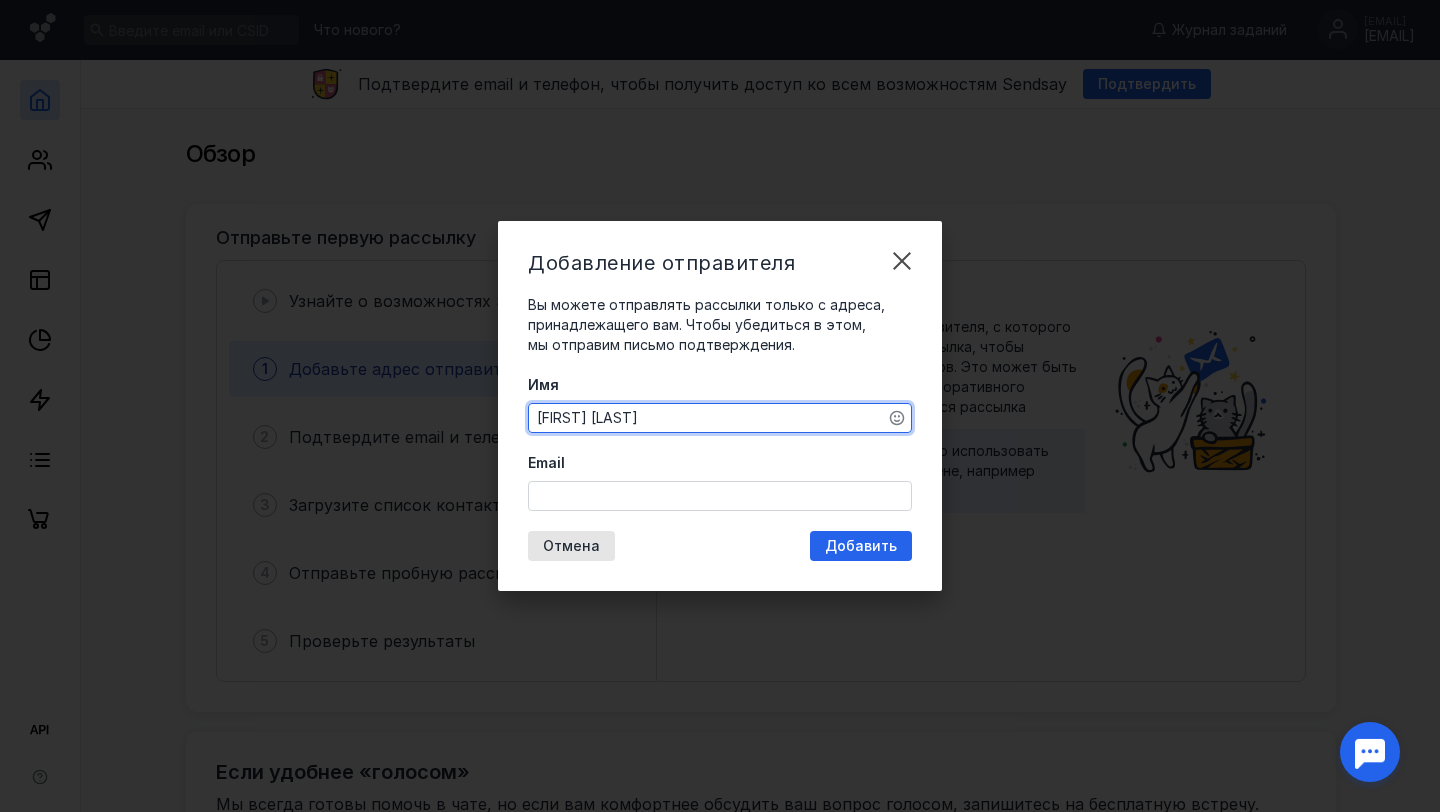 type on "[FIRST] [LAST]" 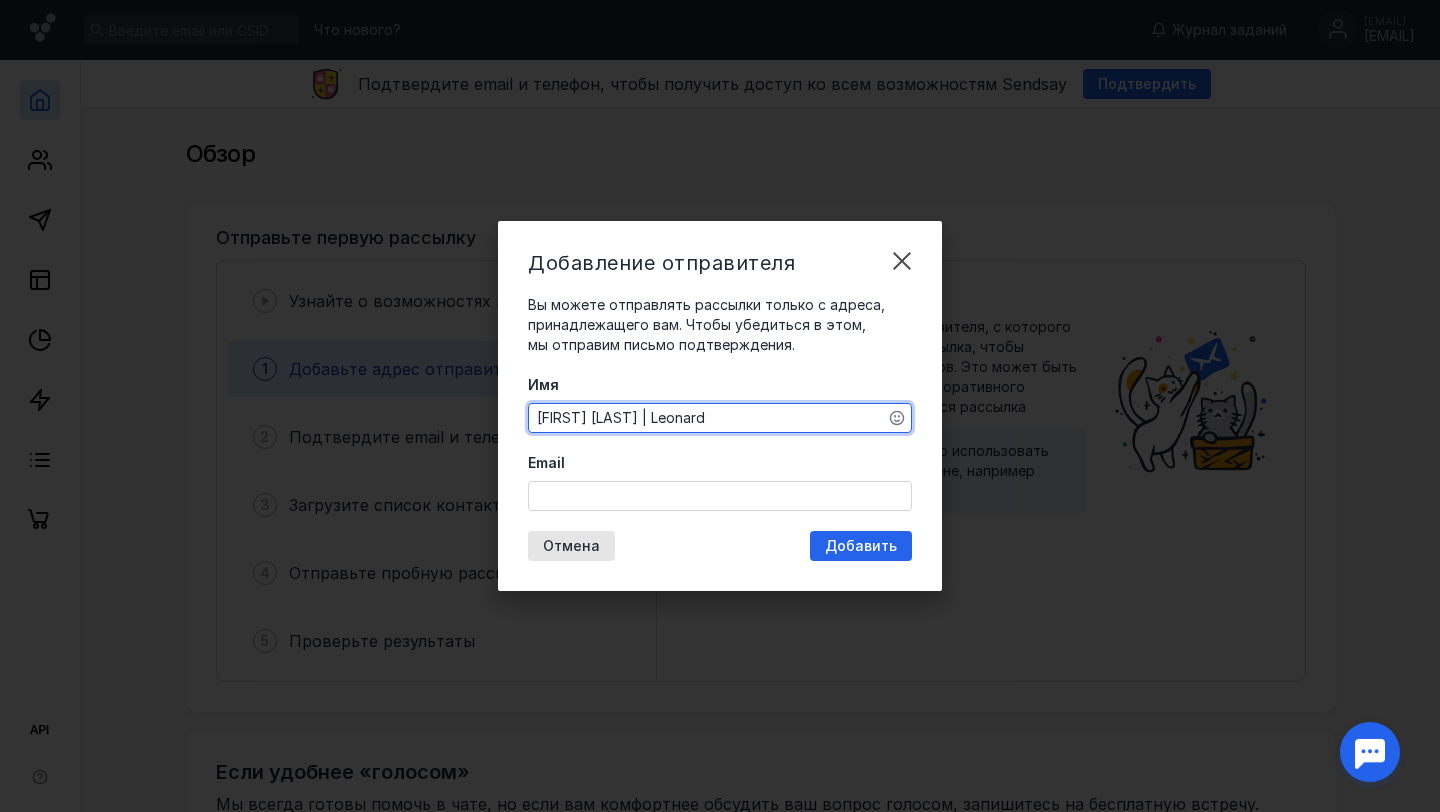 type on "[FIRST] [LAST] | Leonard" 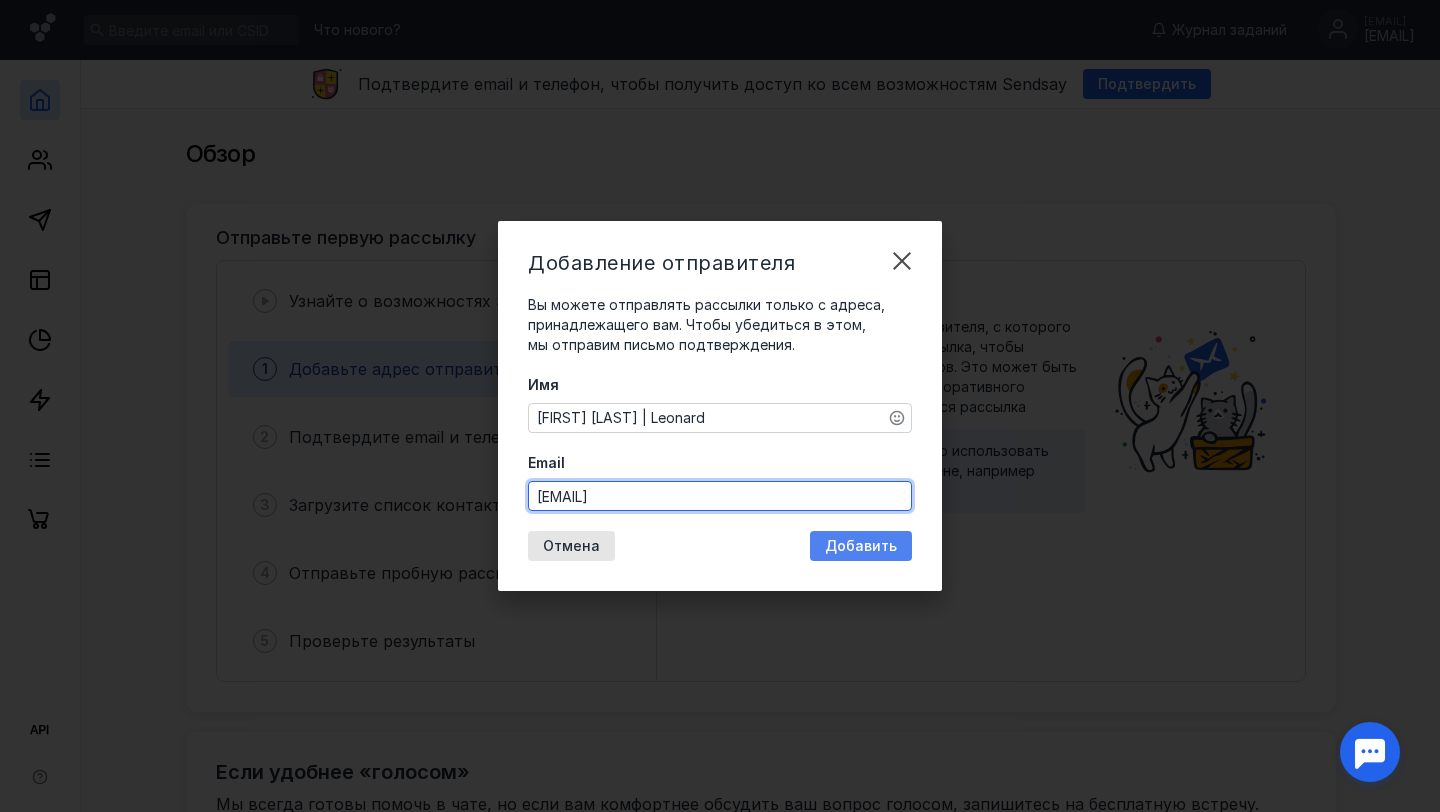 type on "[EMAIL]" 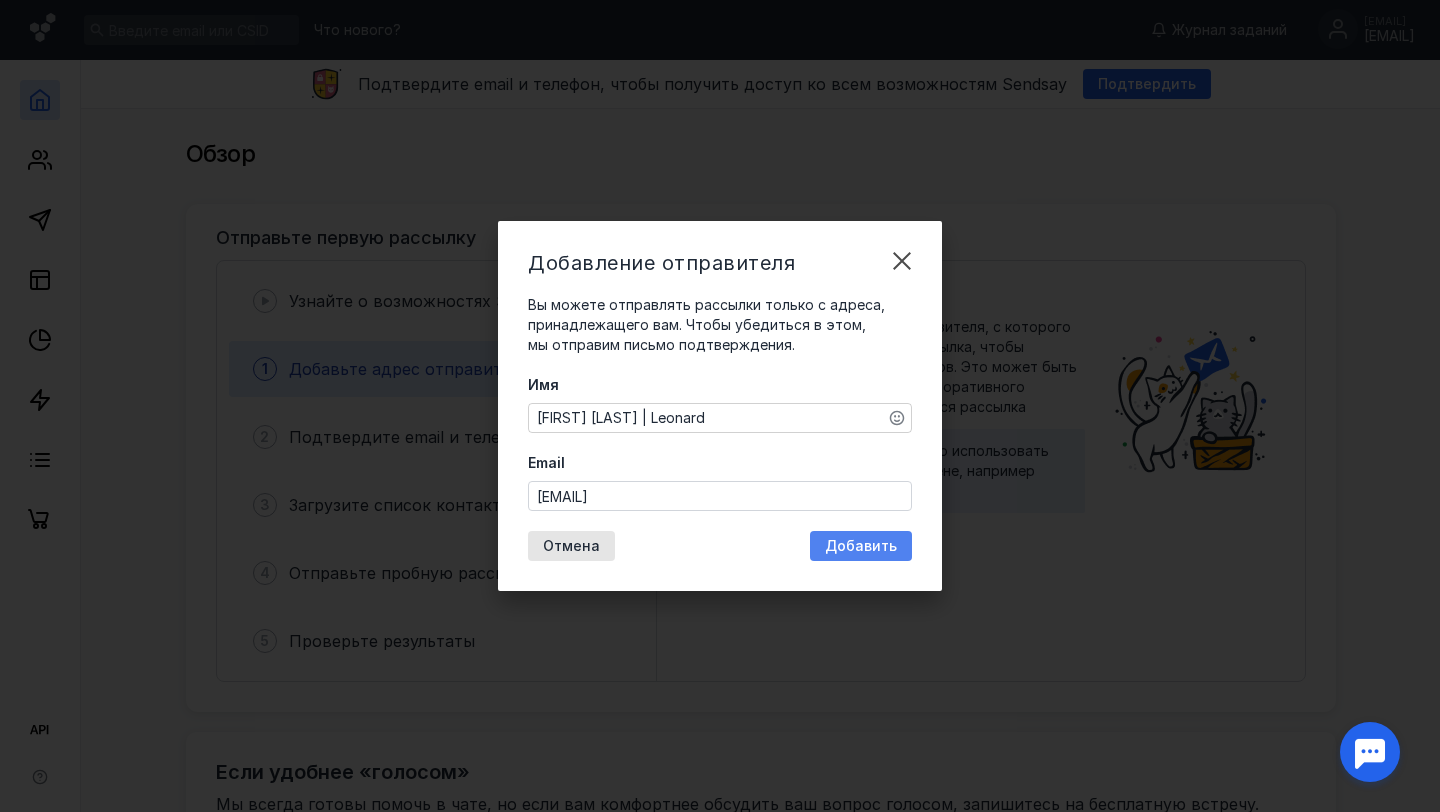 click on "Добавить" at bounding box center (861, 546) 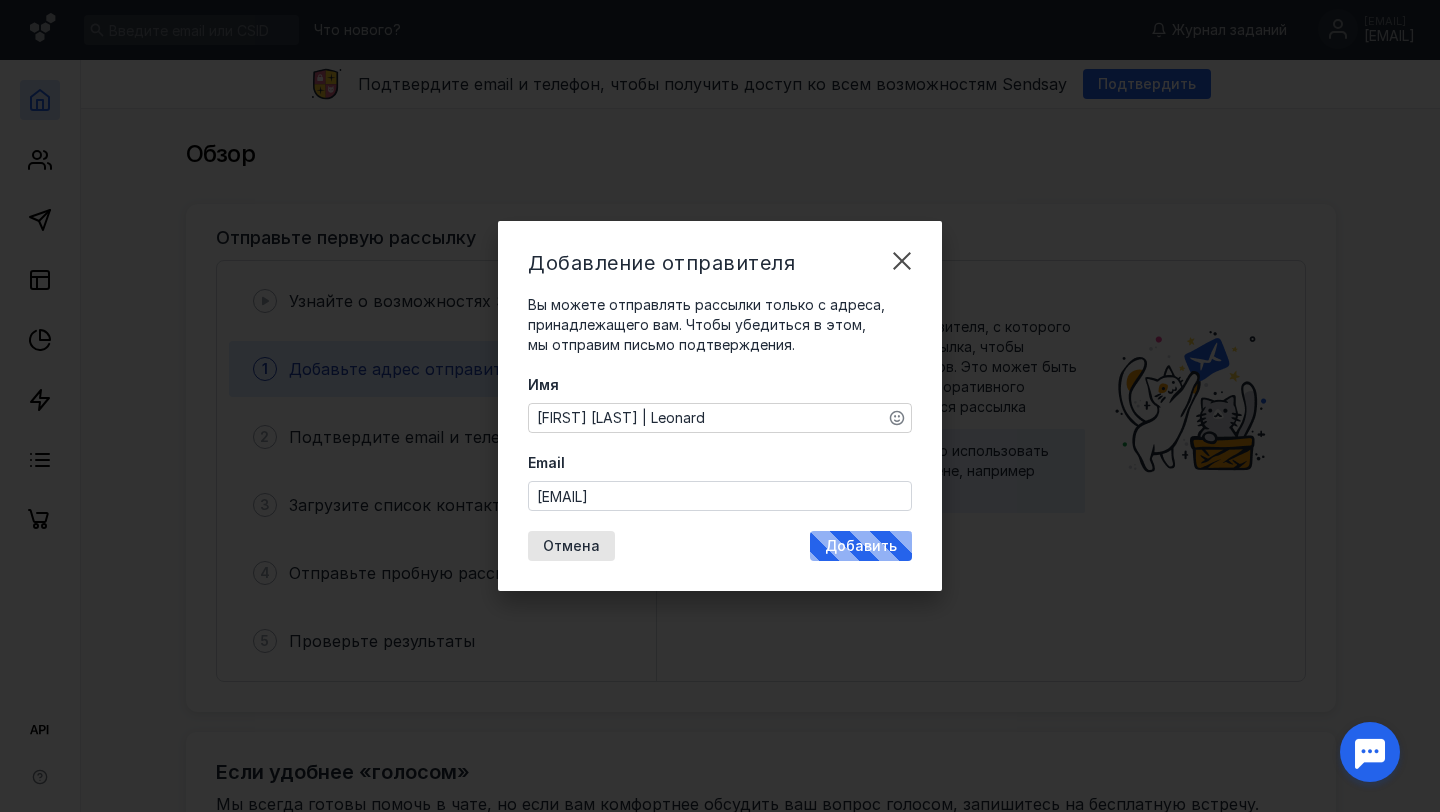 click on "Добавить" at bounding box center [861, 546] 